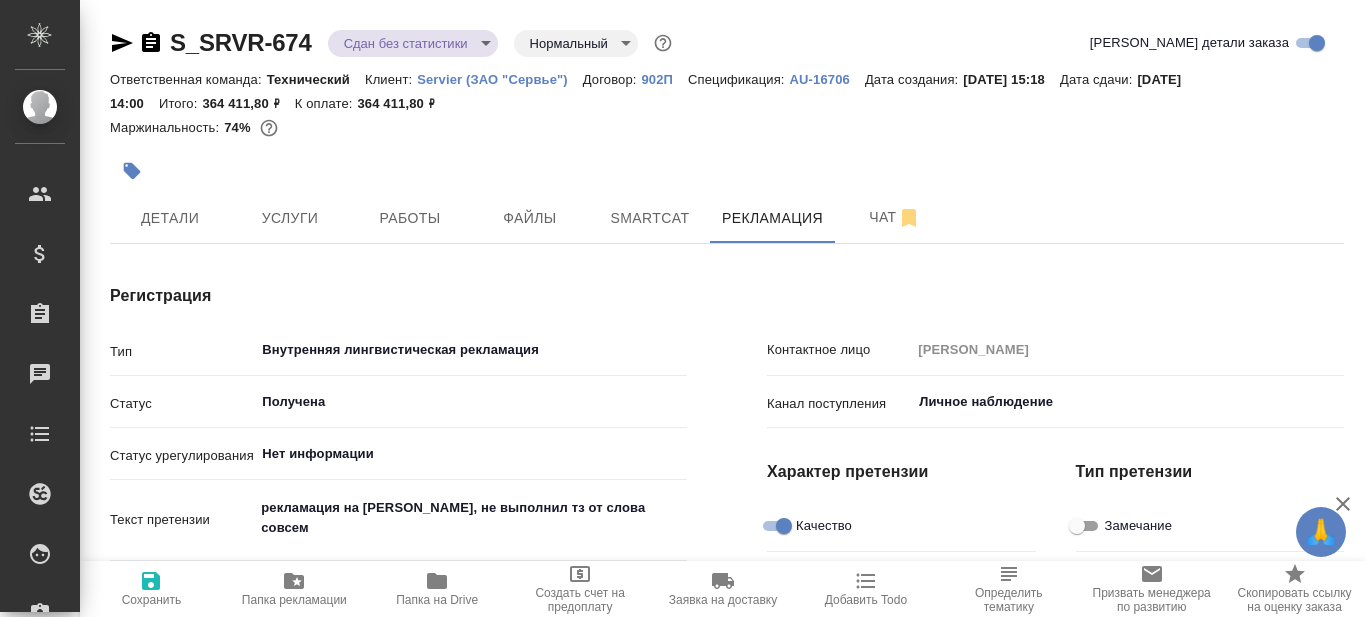 scroll, scrollTop: 0, scrollLeft: 0, axis: both 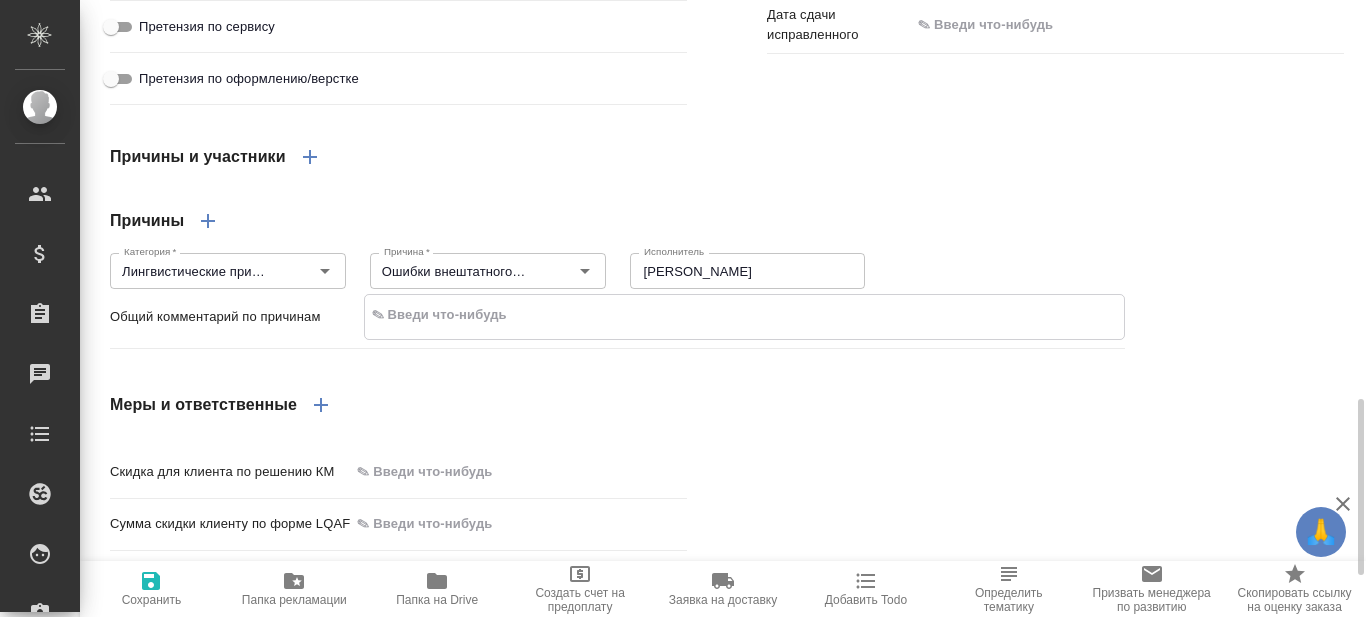 click at bounding box center [744, 315] 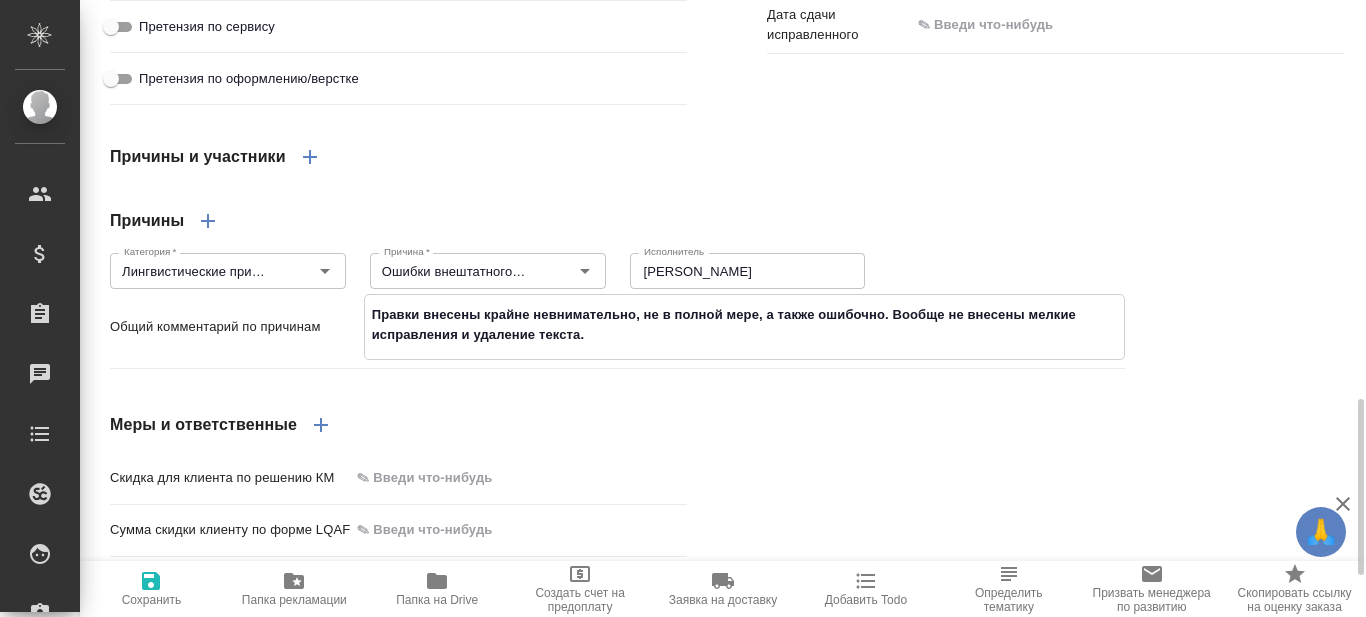 type on "Правки внесены крайне невнимательно, не в полной мере, а также ошибочно. Вообще не внесены мелкие исправления и удаление текста." 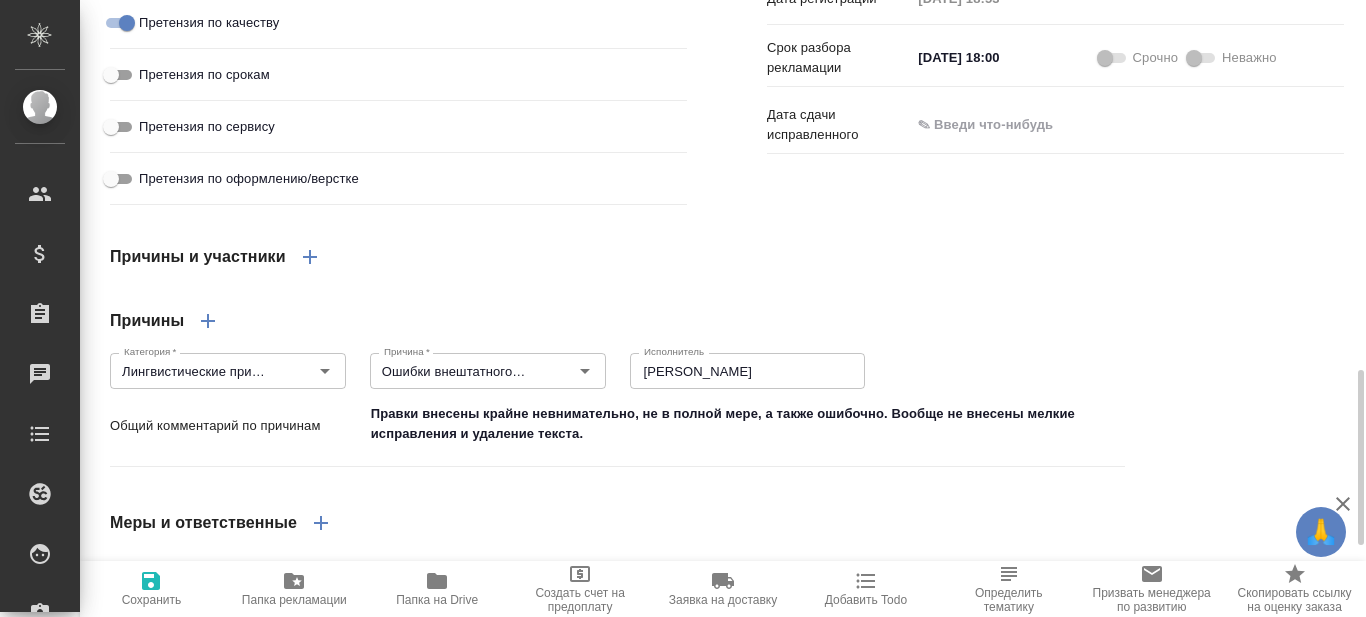 scroll, scrollTop: 1550, scrollLeft: 0, axis: vertical 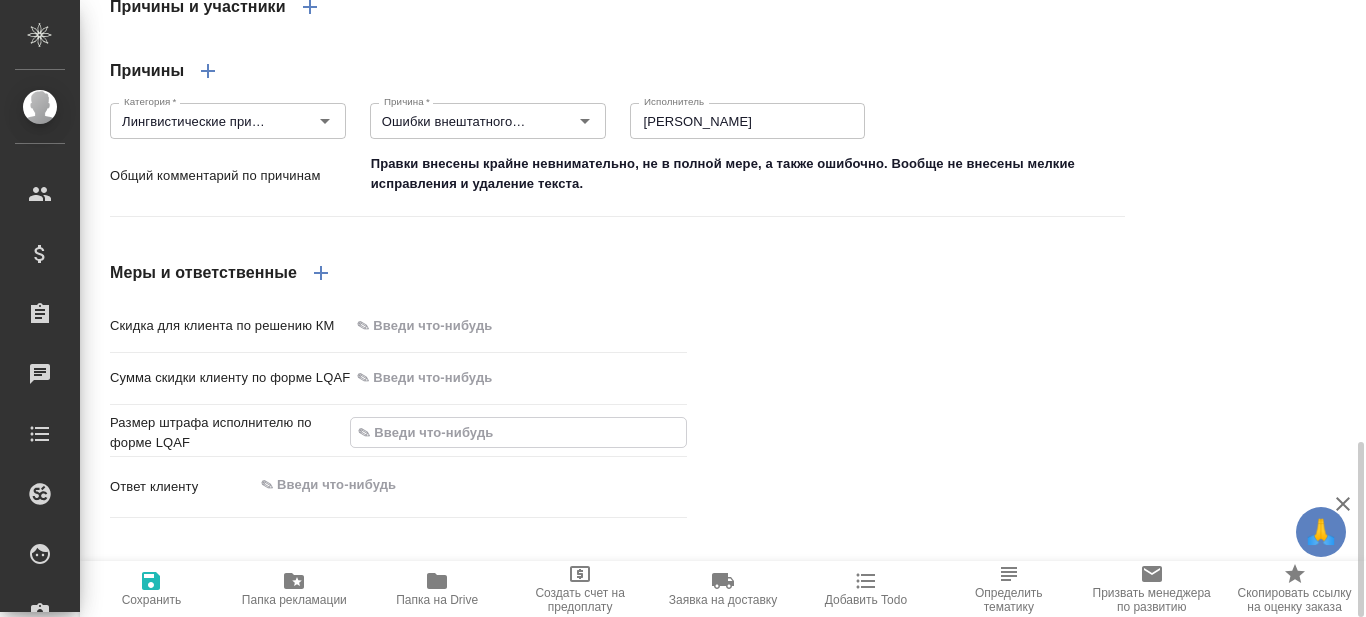 click at bounding box center [518, 432] 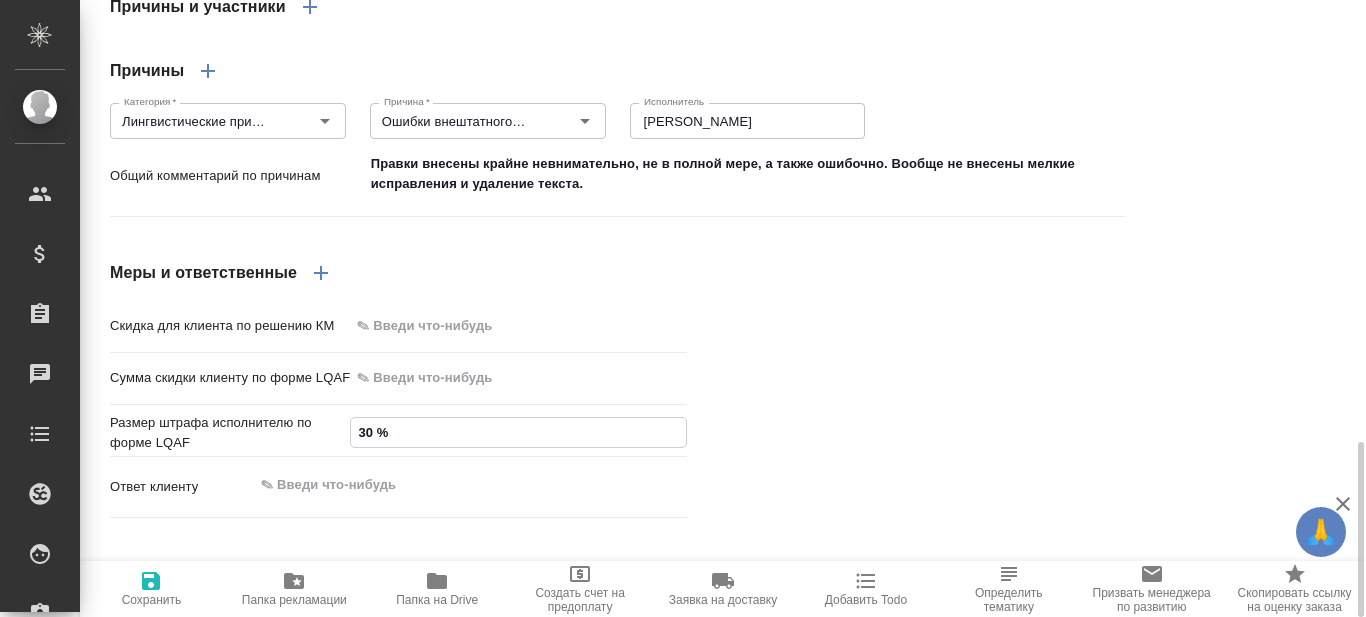 type on "30 %" 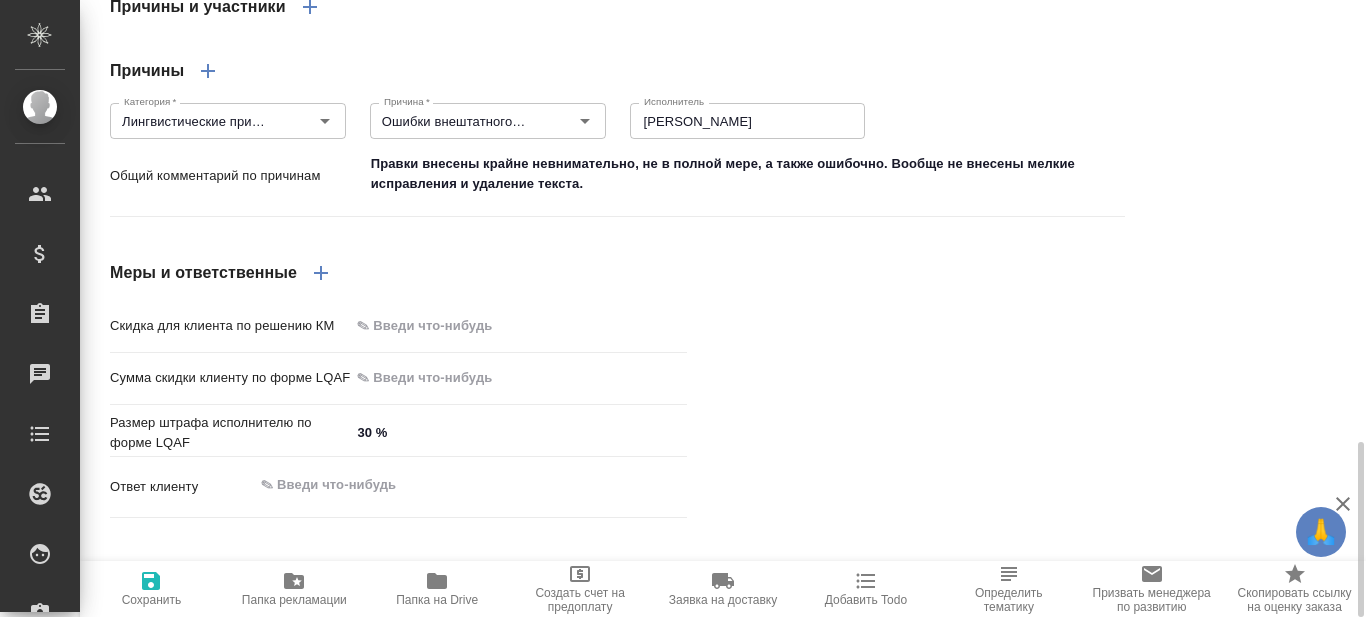 click on "Скидка для клиента по решению КМ Сумма скидки клиенту по форме LQAF Размер штрафа исполнителю по форме LQAF 30 % Ответ клиенту x" at bounding box center (727, 417) 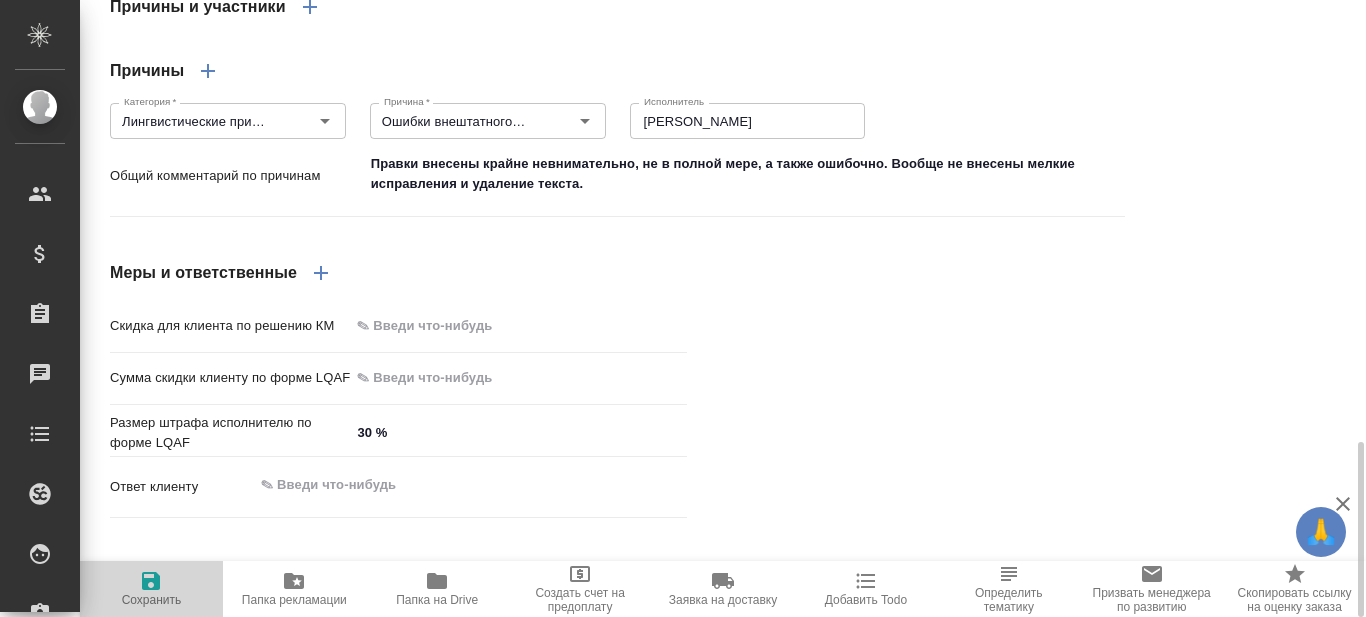 click 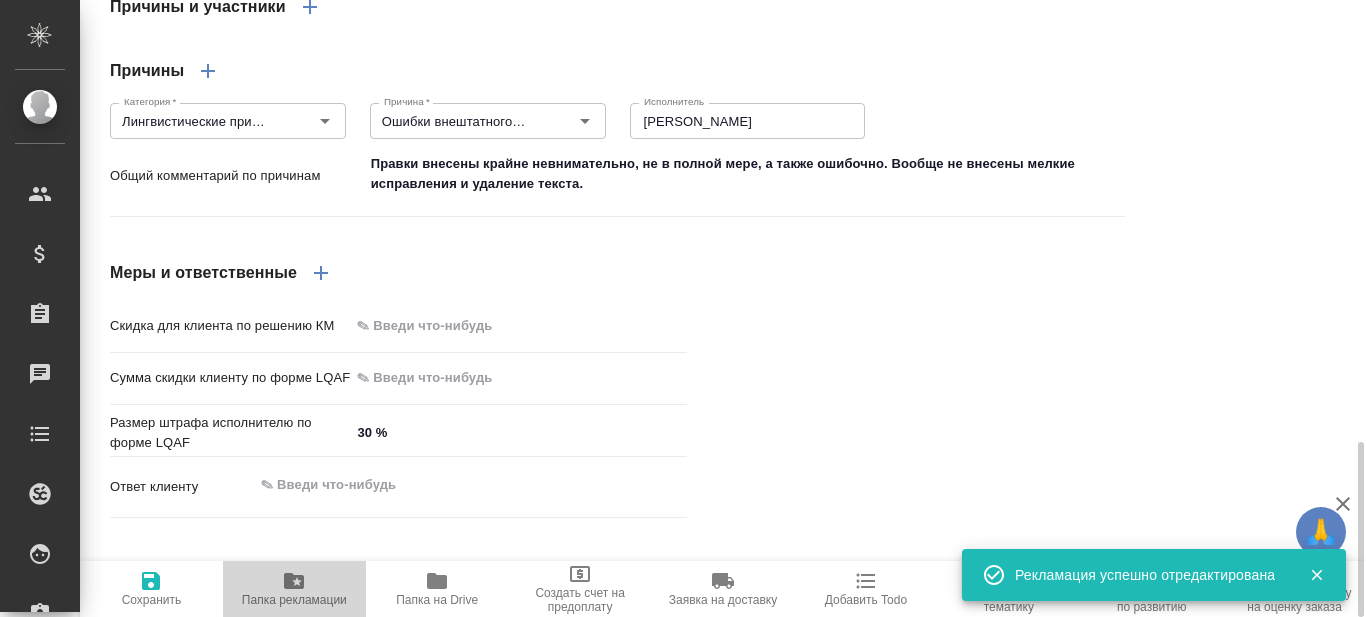 click 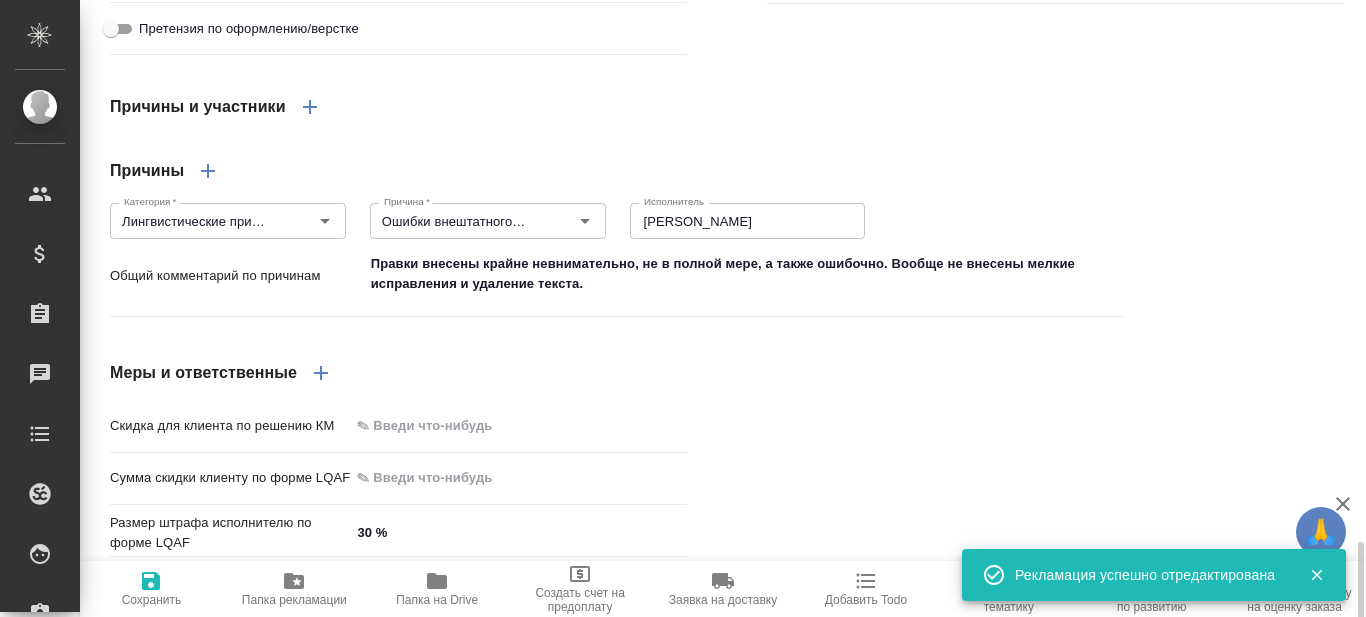 scroll, scrollTop: 1550, scrollLeft: 0, axis: vertical 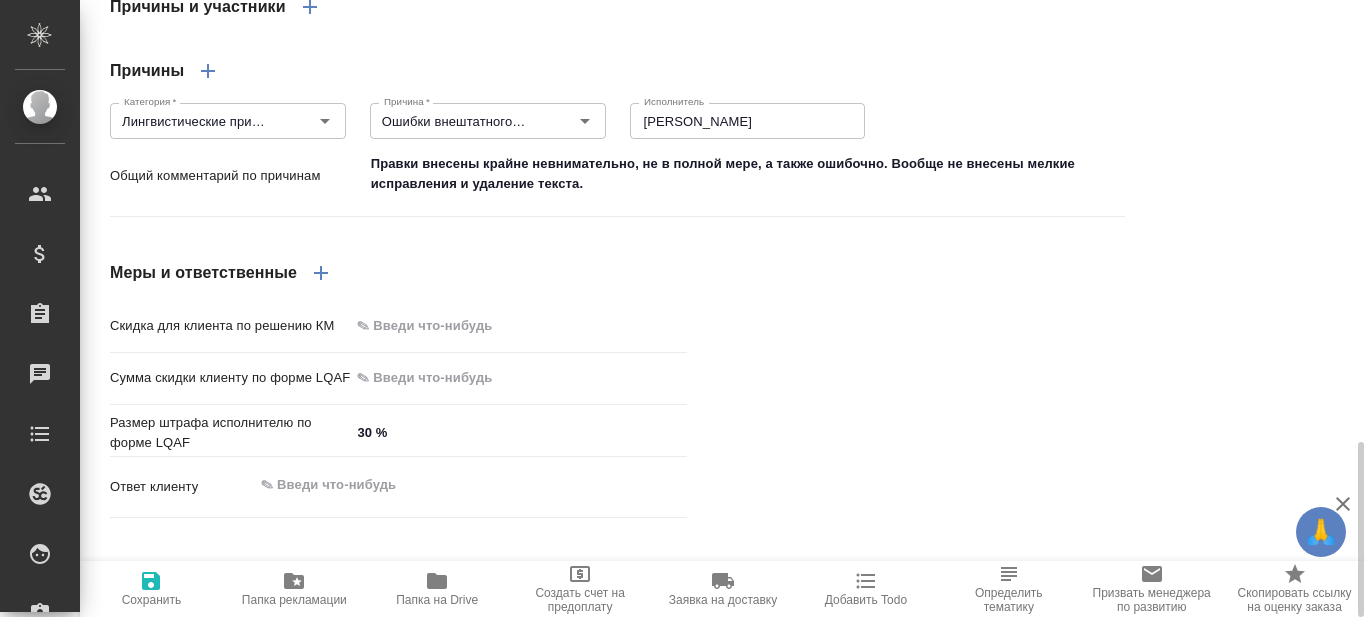 click 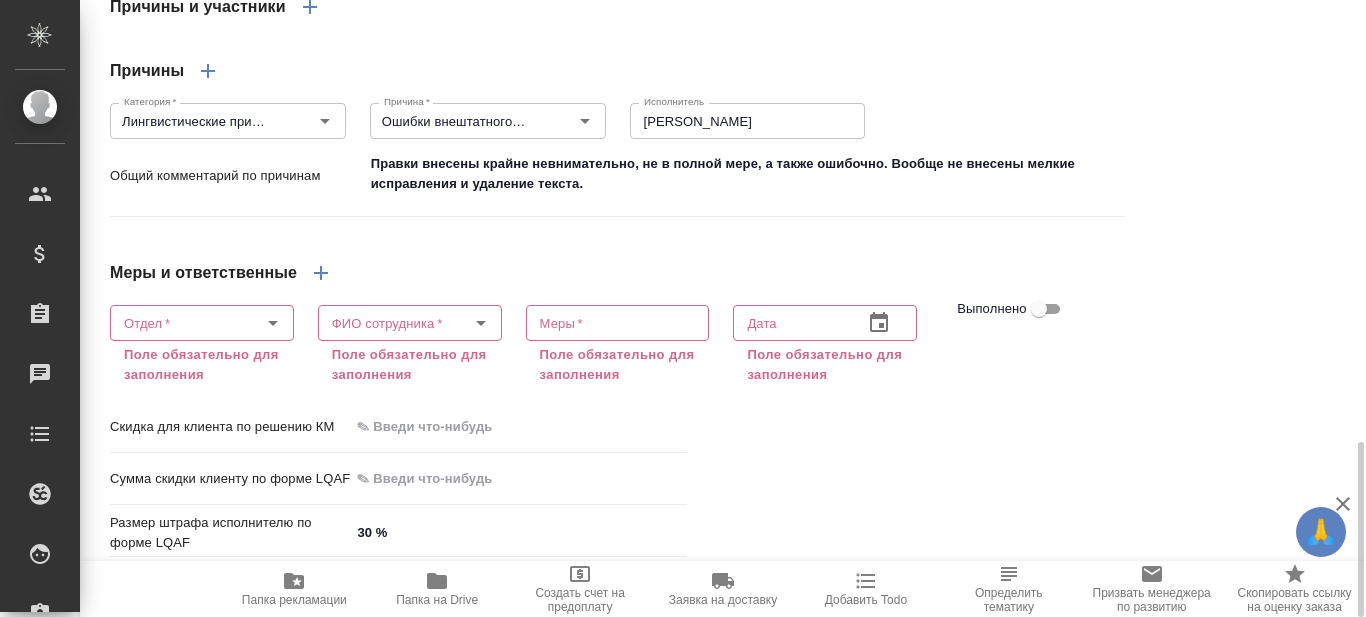 scroll, scrollTop: 1650, scrollLeft: 0, axis: vertical 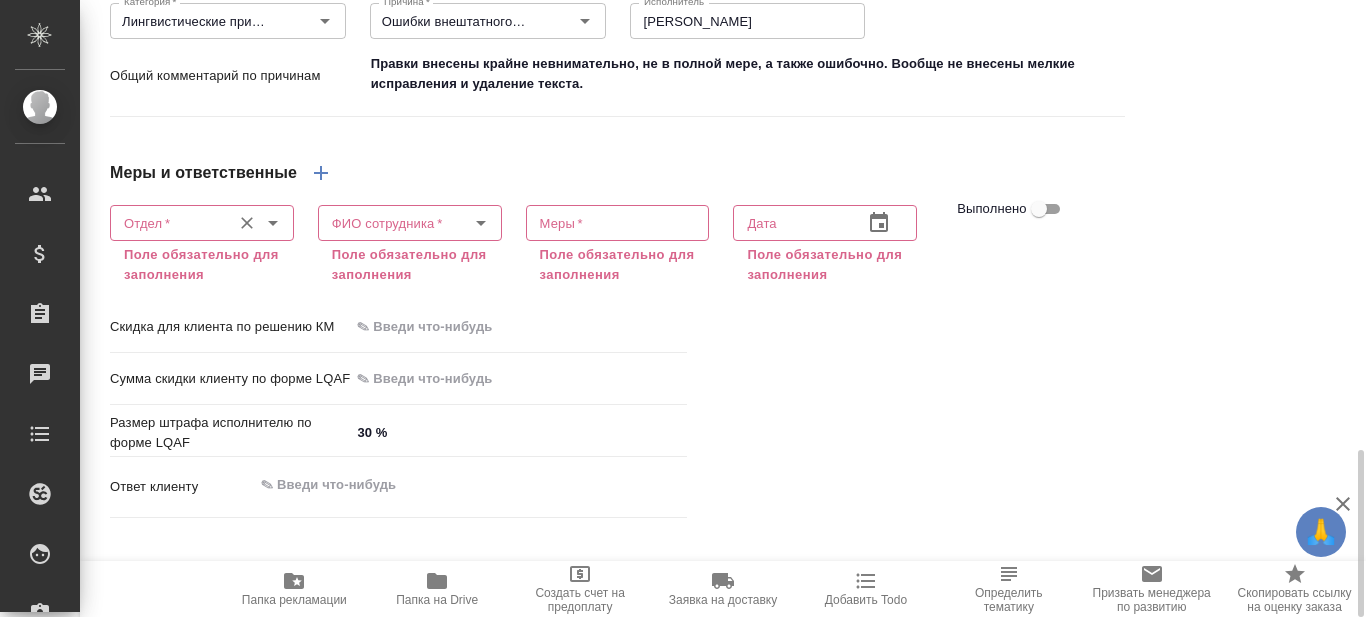 click on "Отдел   *" at bounding box center (168, 223) 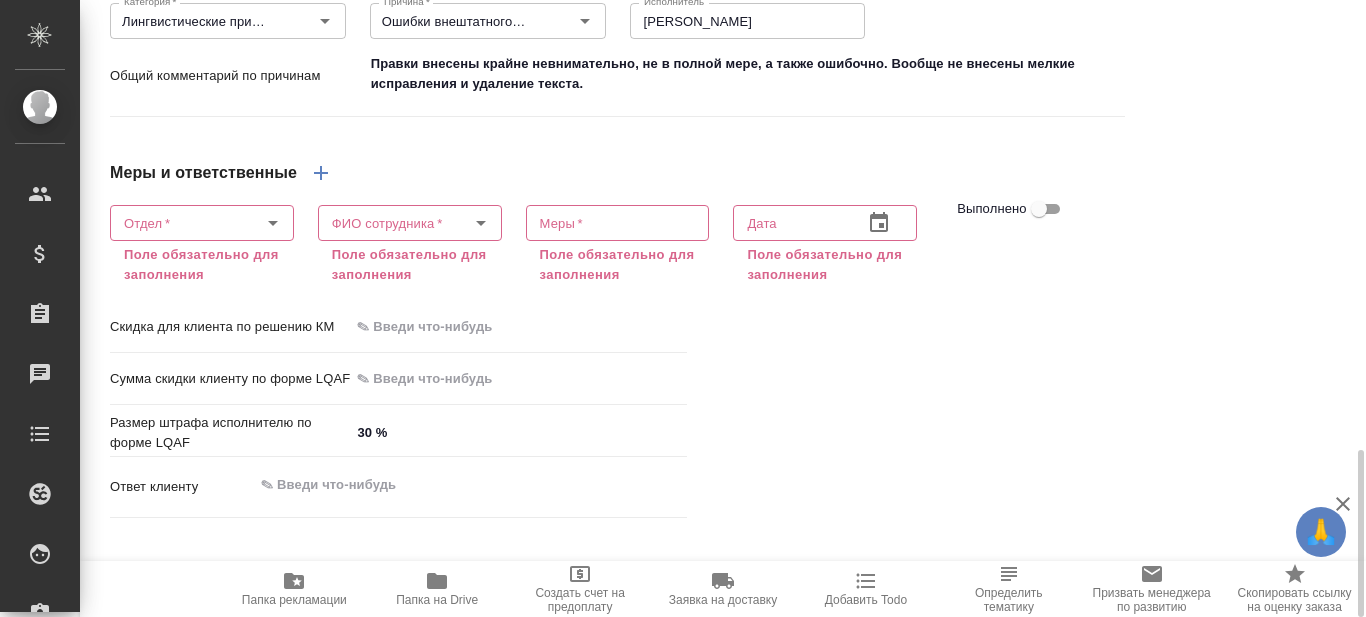 click on "Причины и участники Причины Категория   * Лингвистические причины Категория  * Причина   * Ошибки внештатного редактора (фамилия) [PERSON_NAME]  * Исполнитель [PERSON_NAME] Исполнитель   Общий комментарий по причинам [PERSON_NAME] внесены крайне невнимательно, не в полной мере, а также ошибочно. Вообще не внесены мелкие исправления и удаление текста. x Меры и ответственные Отдел   * Отдел  * Поле обязательно для заполнения ФИО сотрудника   * ФИО сотрудника  * Поле обязательно для заполнения Меры   * x Меры  * Поле обязательно для заполнения [PERSON_NAME] Выполнено" at bounding box center [617, 86] 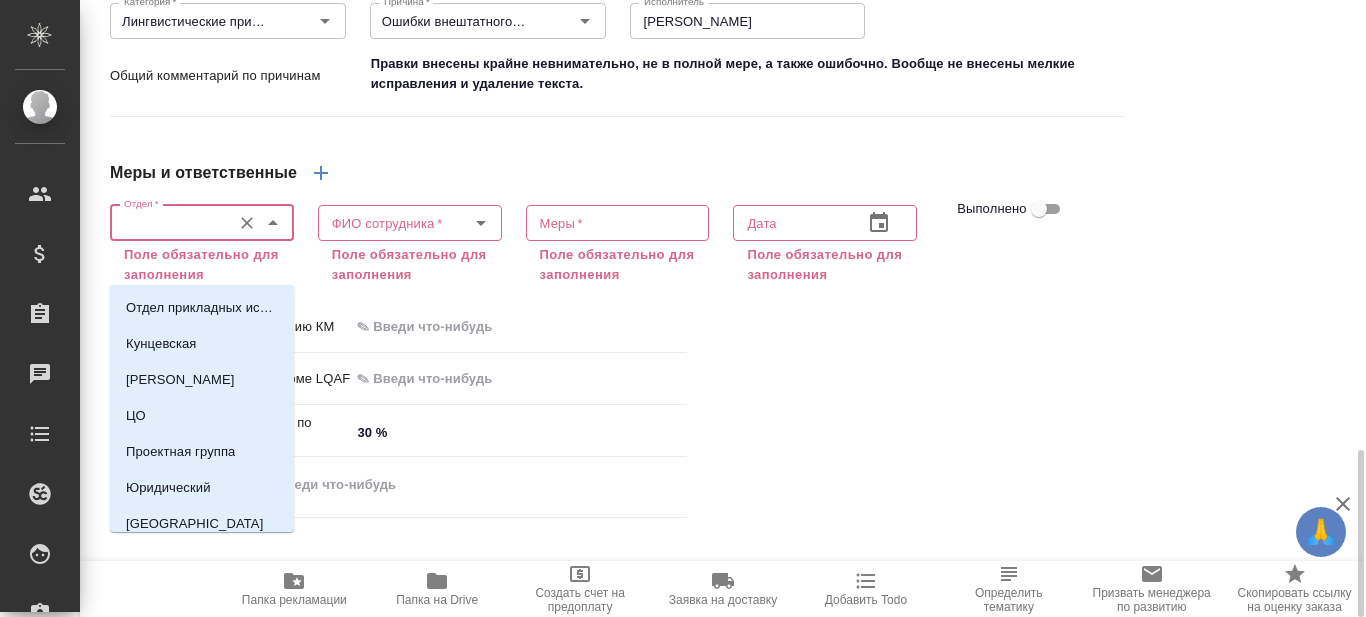 click on "Отдел   *" at bounding box center (168, 223) 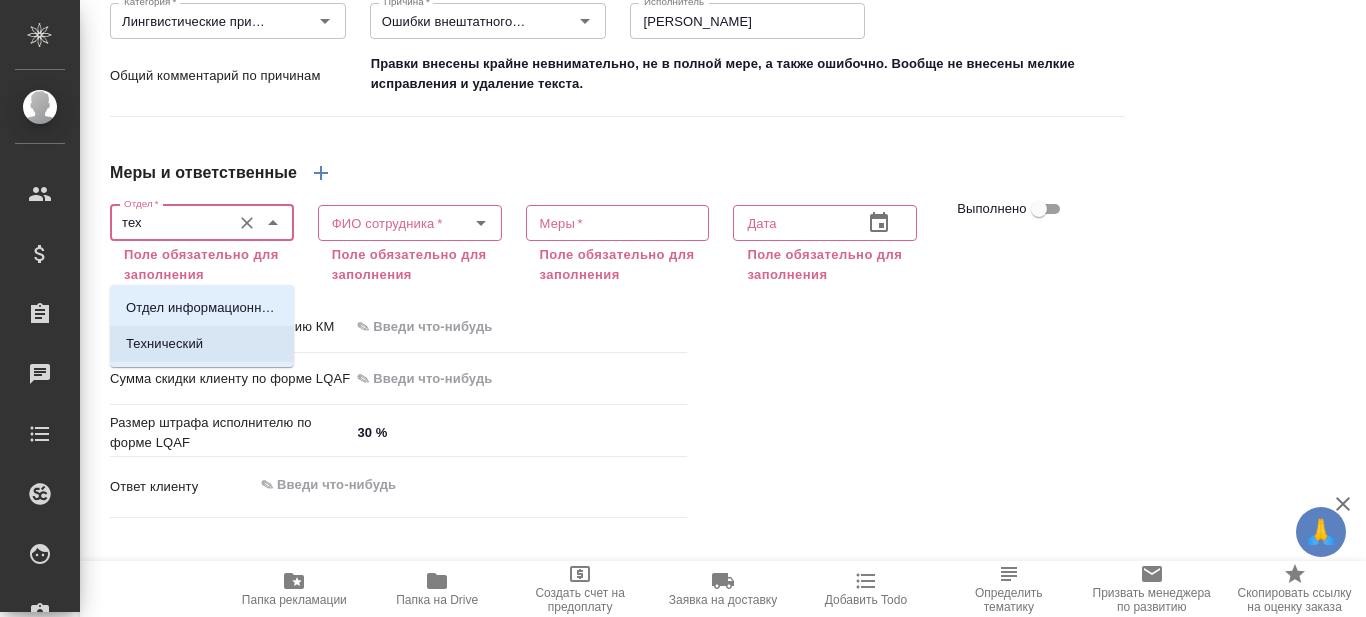 click on "Технический" at bounding box center [164, 344] 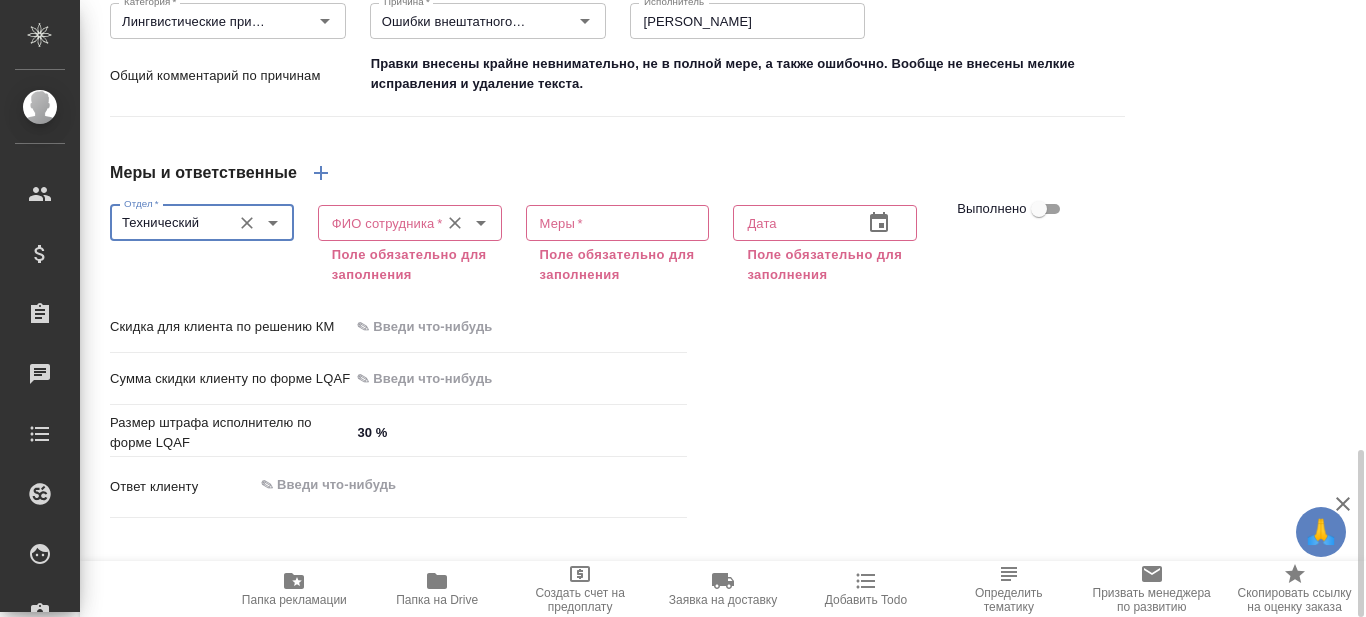 type on "Технический" 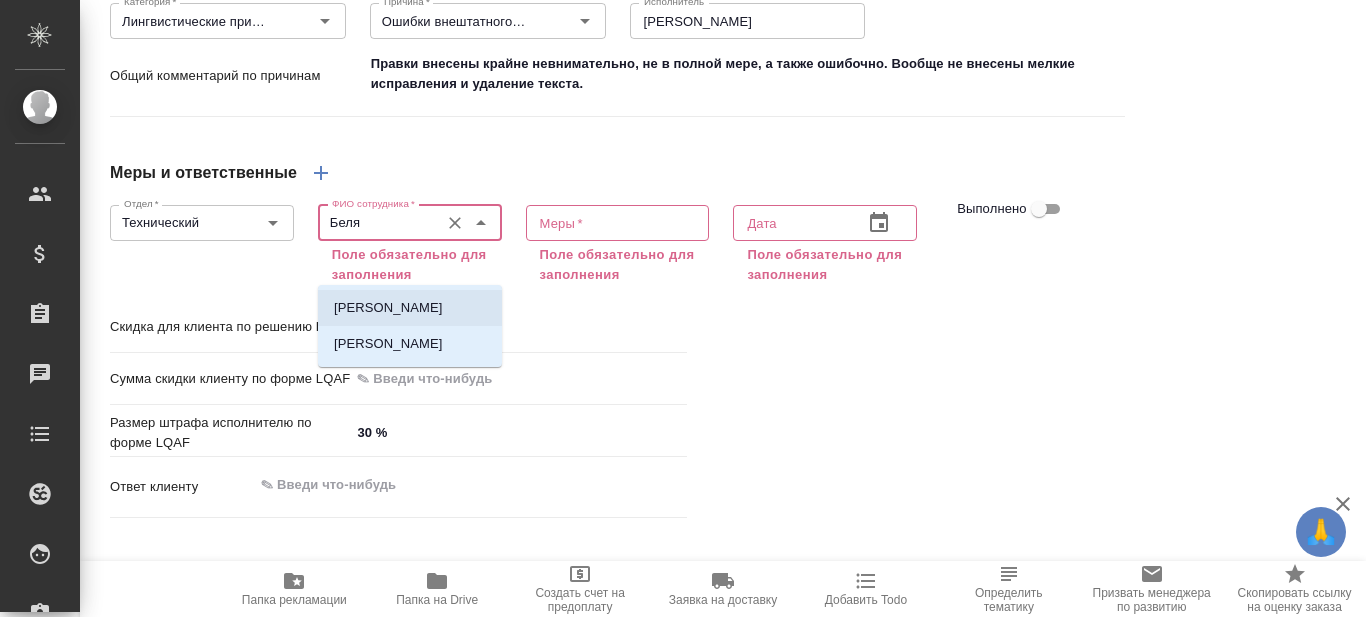 click on "[PERSON_NAME]" at bounding box center [388, 308] 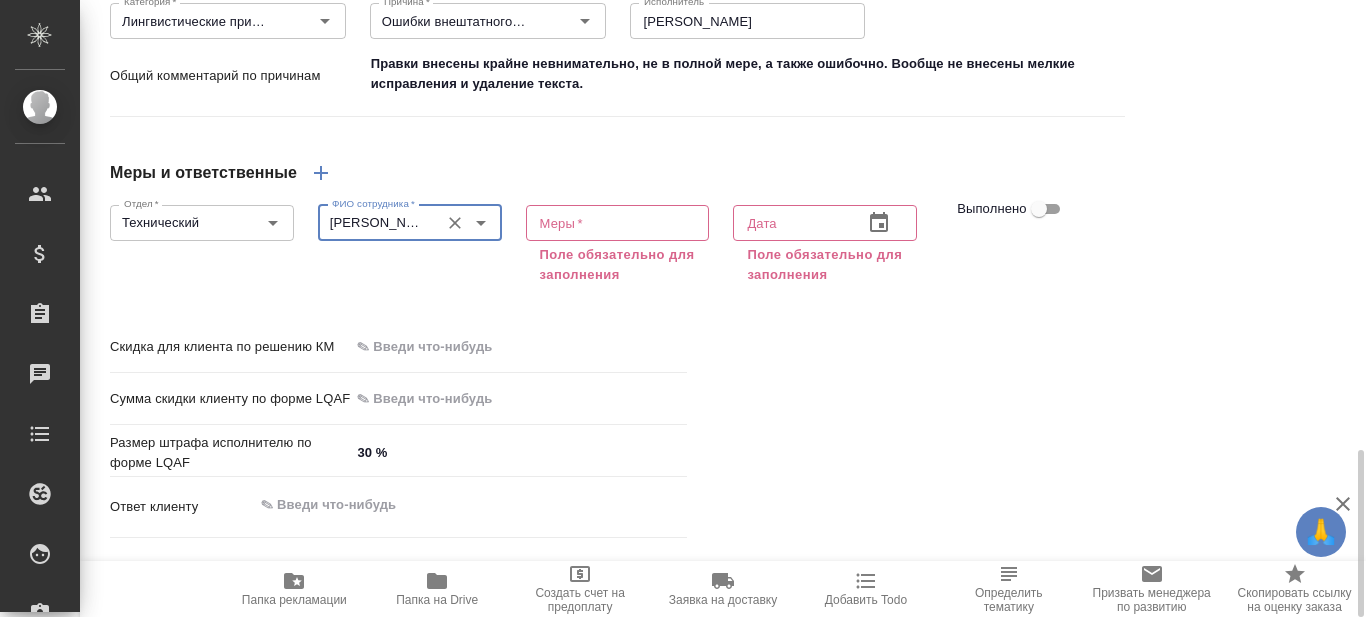 type on "[PERSON_NAME]" 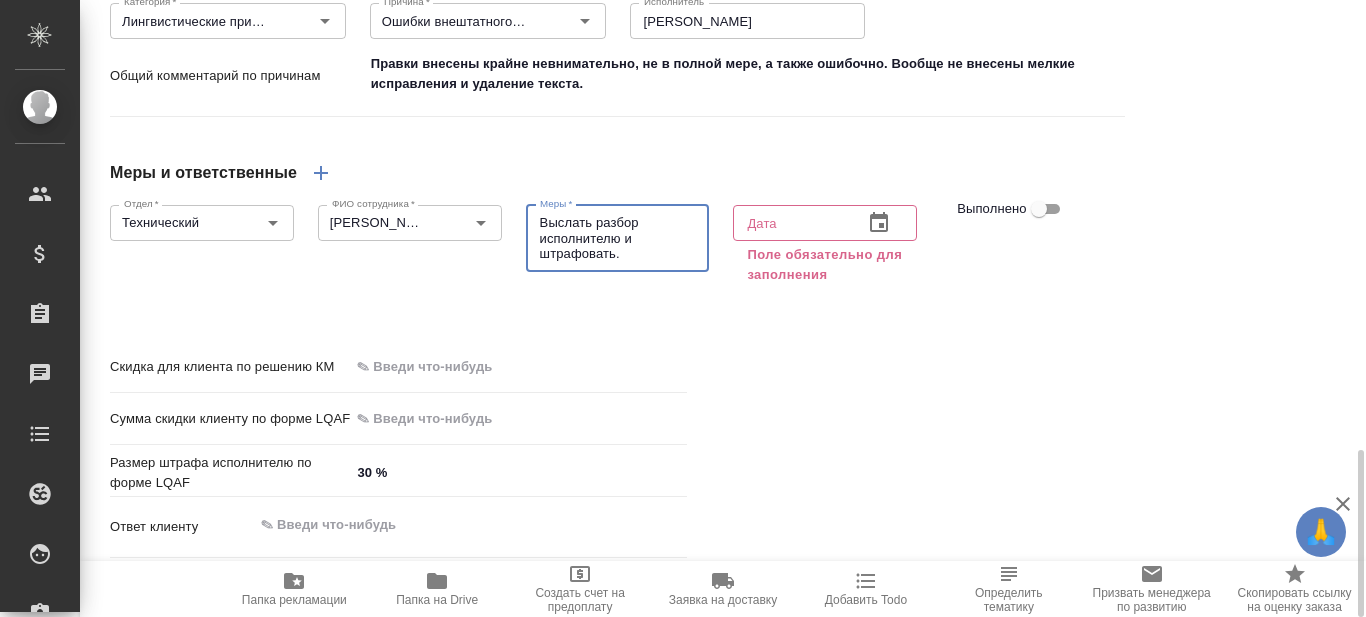 click on "Выслать разбор исполнителю и штрафовать." at bounding box center [618, 238] 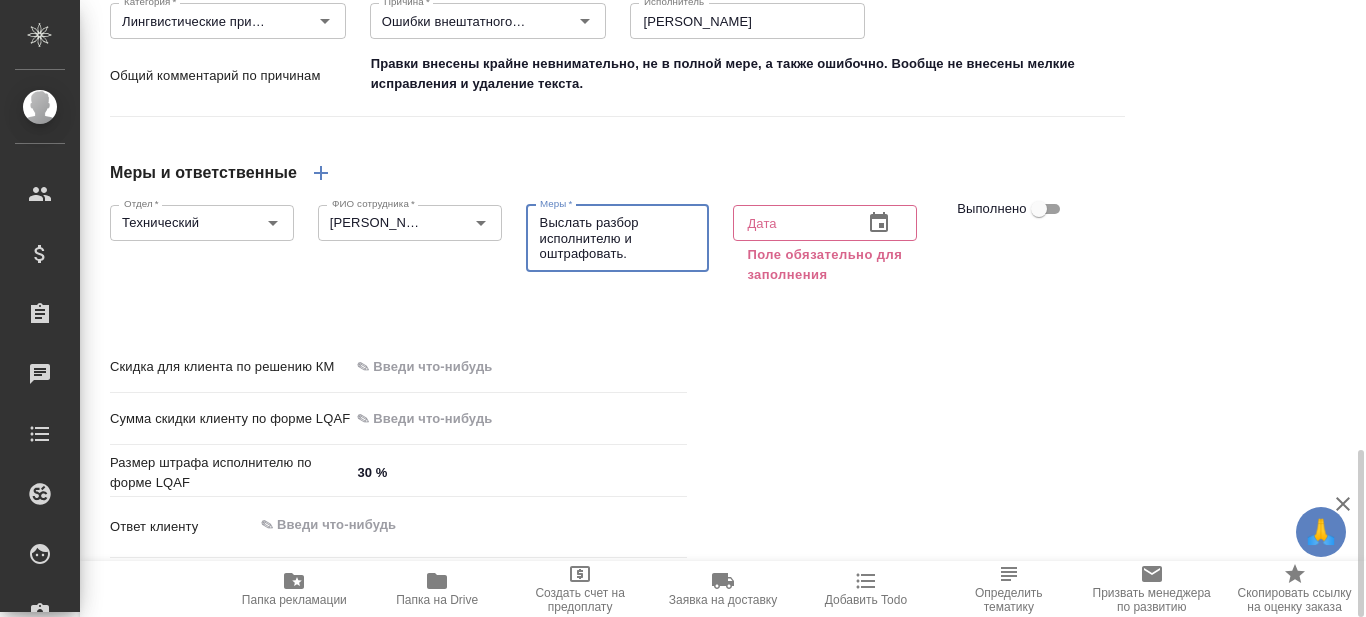 type on "Выслать разбор исполнителю и оштрафовать." 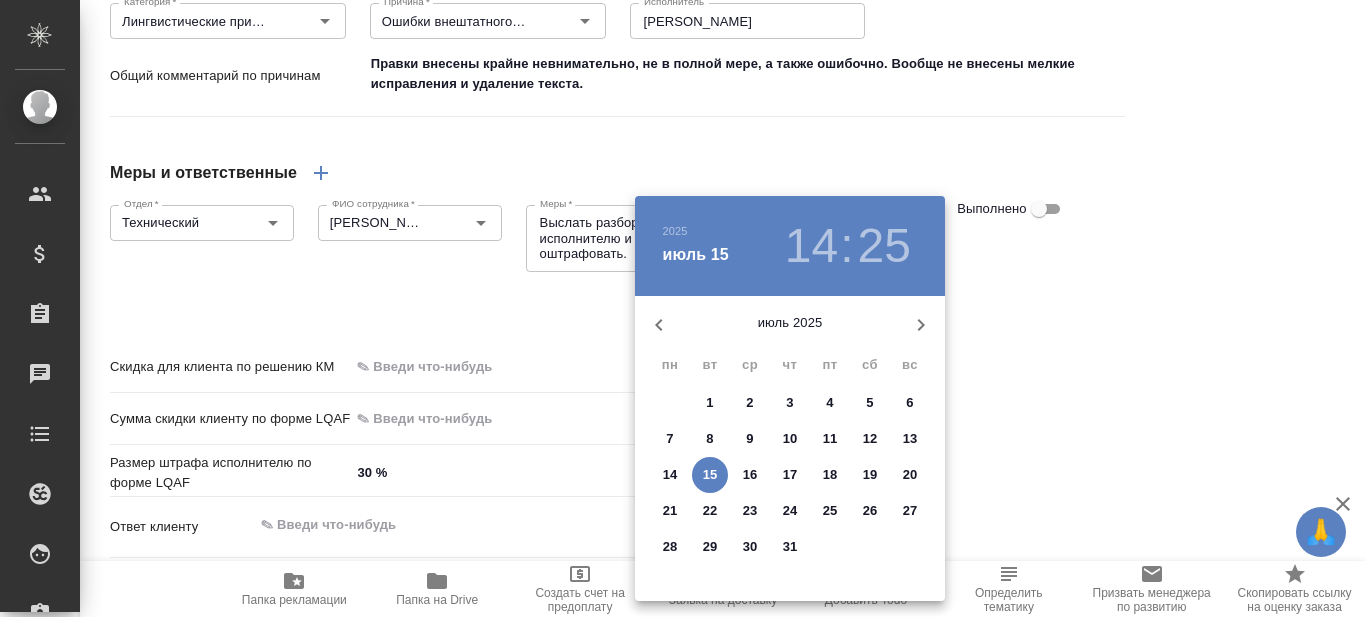 click on "22" at bounding box center [710, 511] 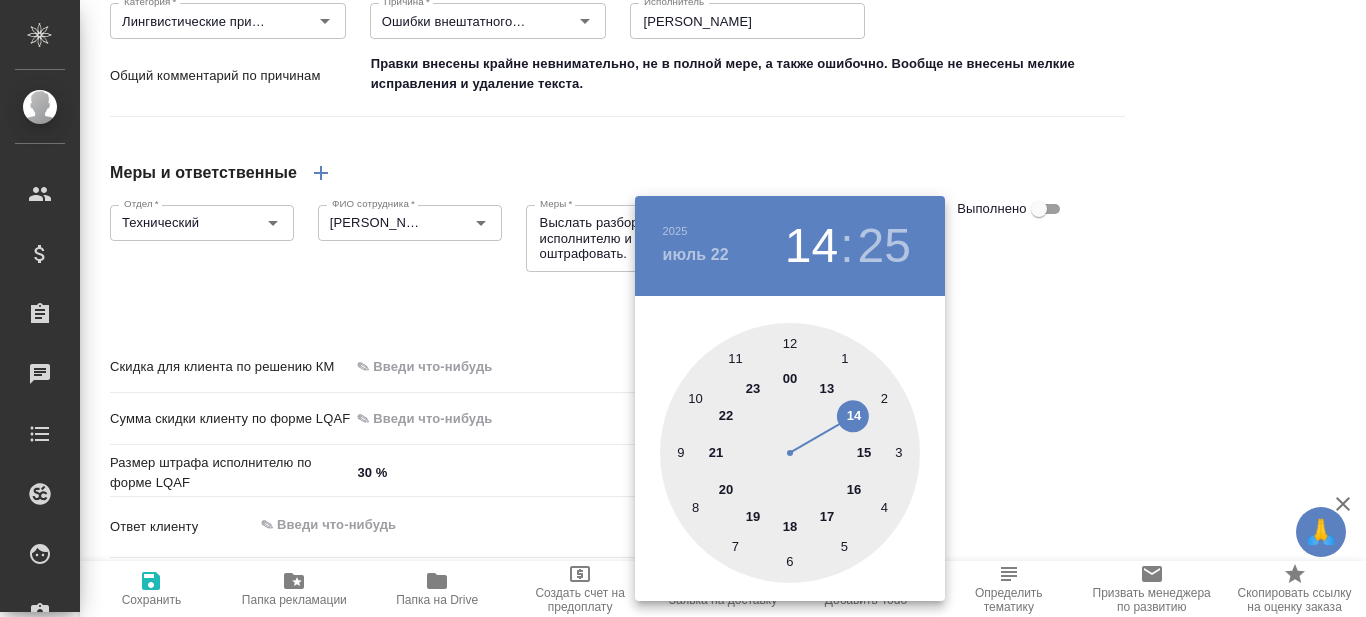 click at bounding box center (683, 308) 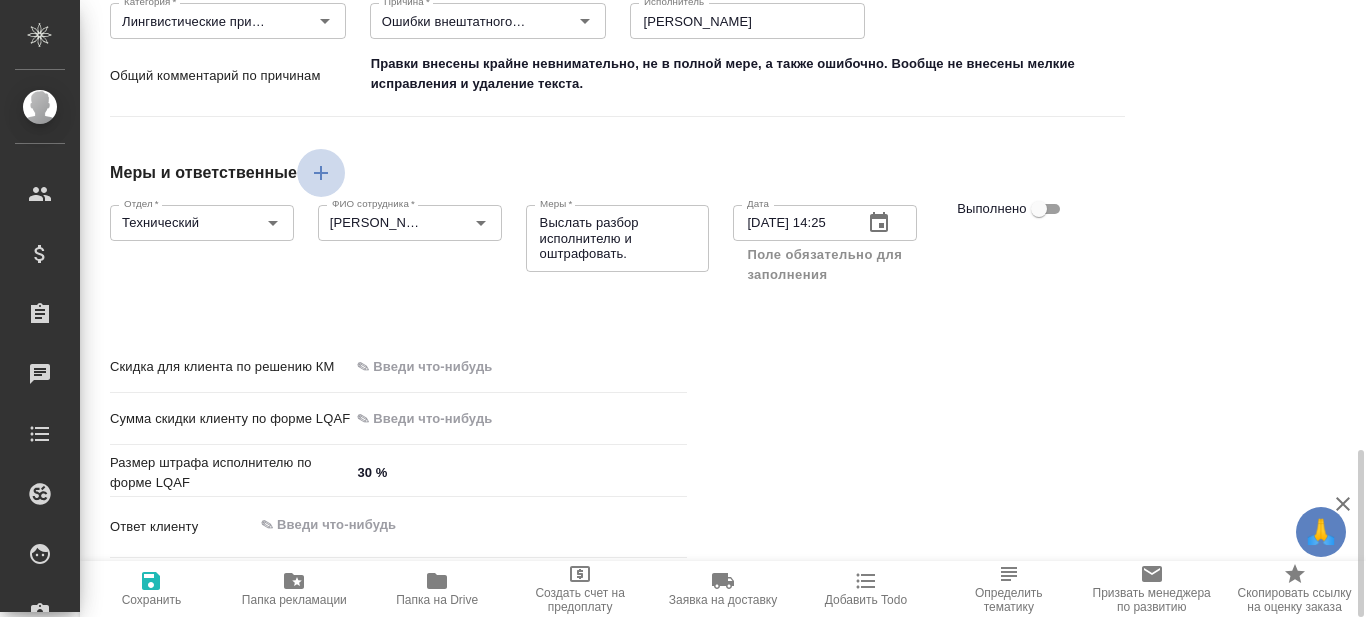 click 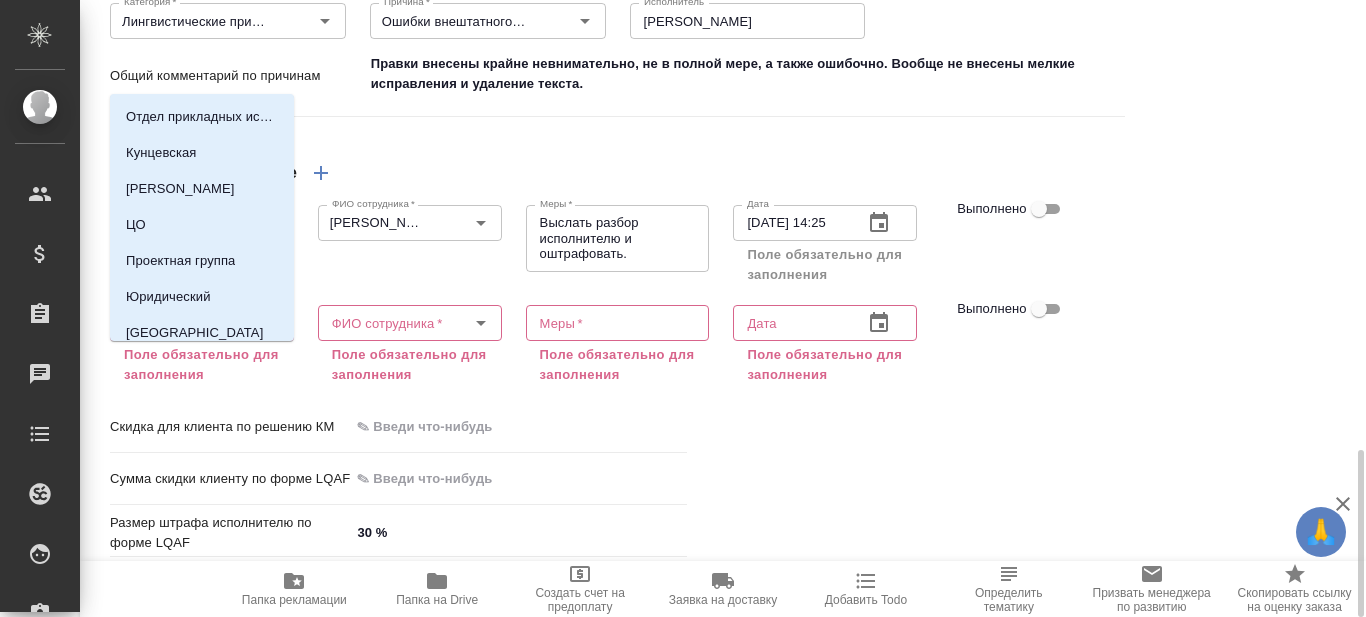 click on "Отдел   *" at bounding box center [168, 323] 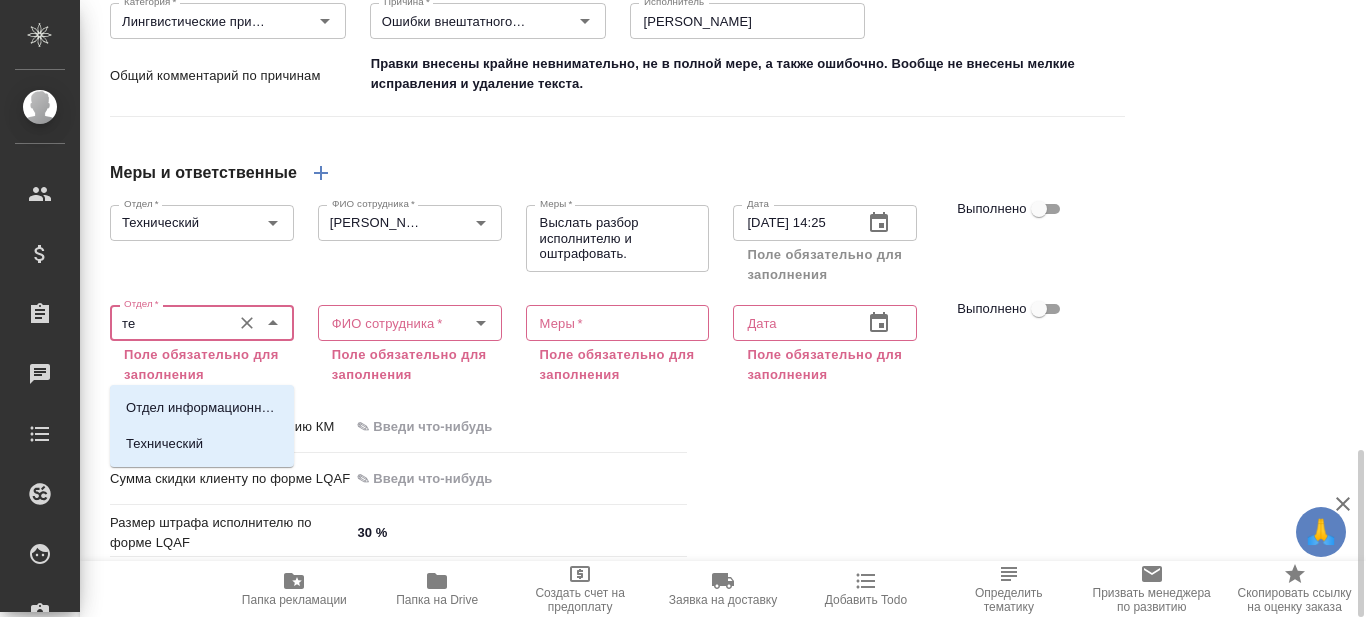 type on "т" 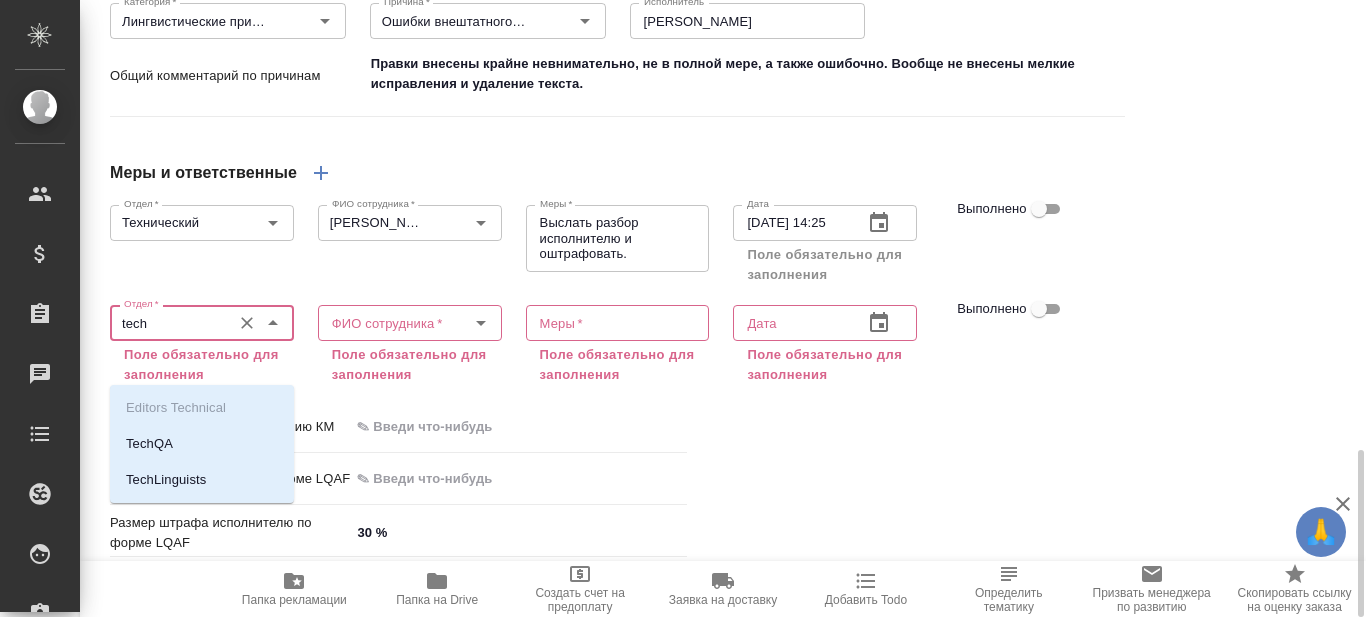drag, startPoint x: 212, startPoint y: 362, endPoint x: 97, endPoint y: 358, distance: 115.06954 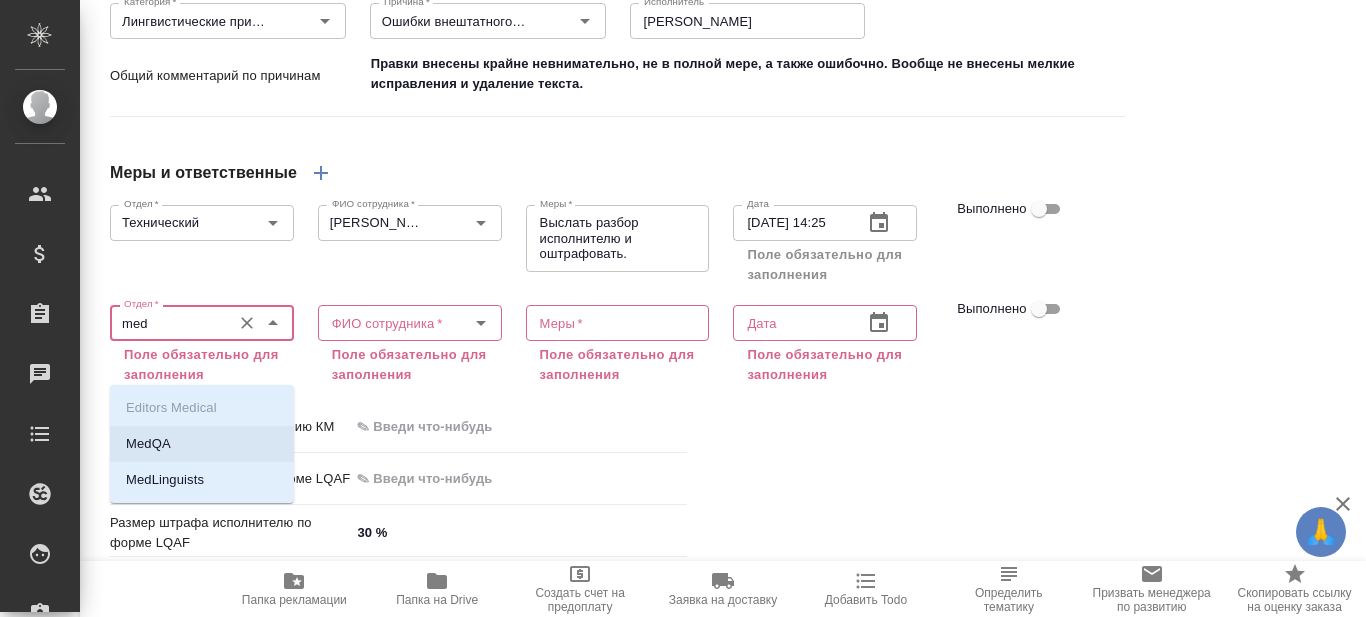click on "MedQA" at bounding box center (148, 444) 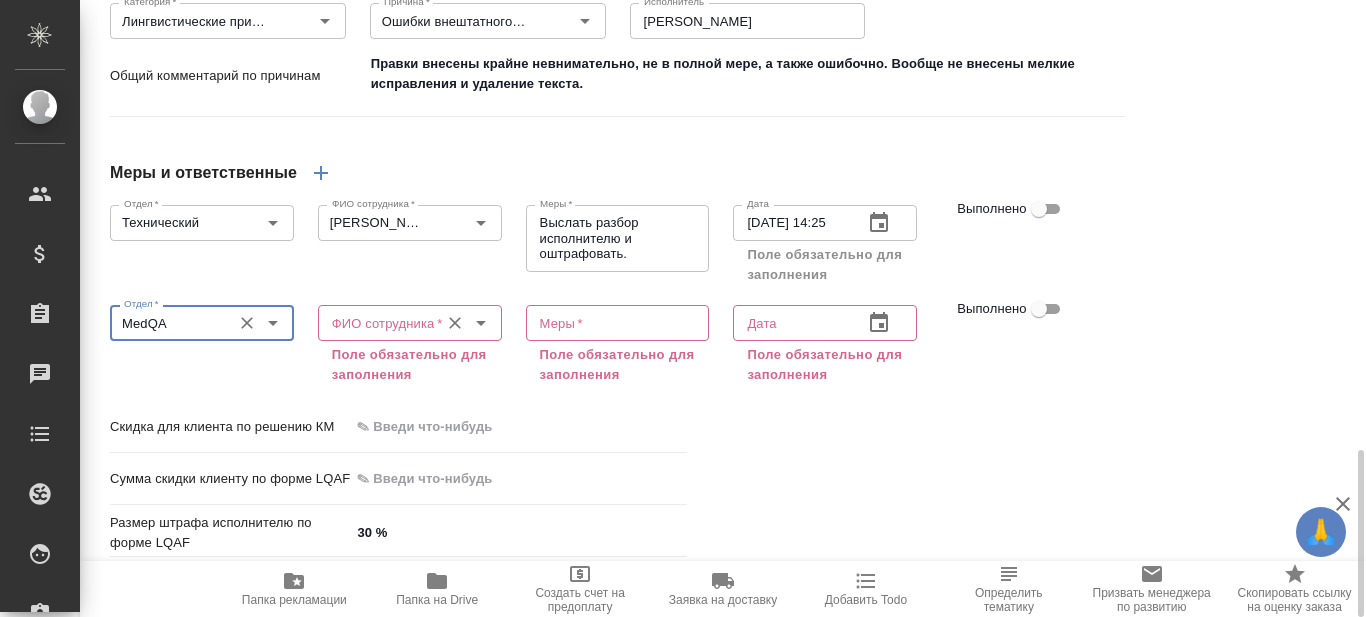 type on "MedQA" 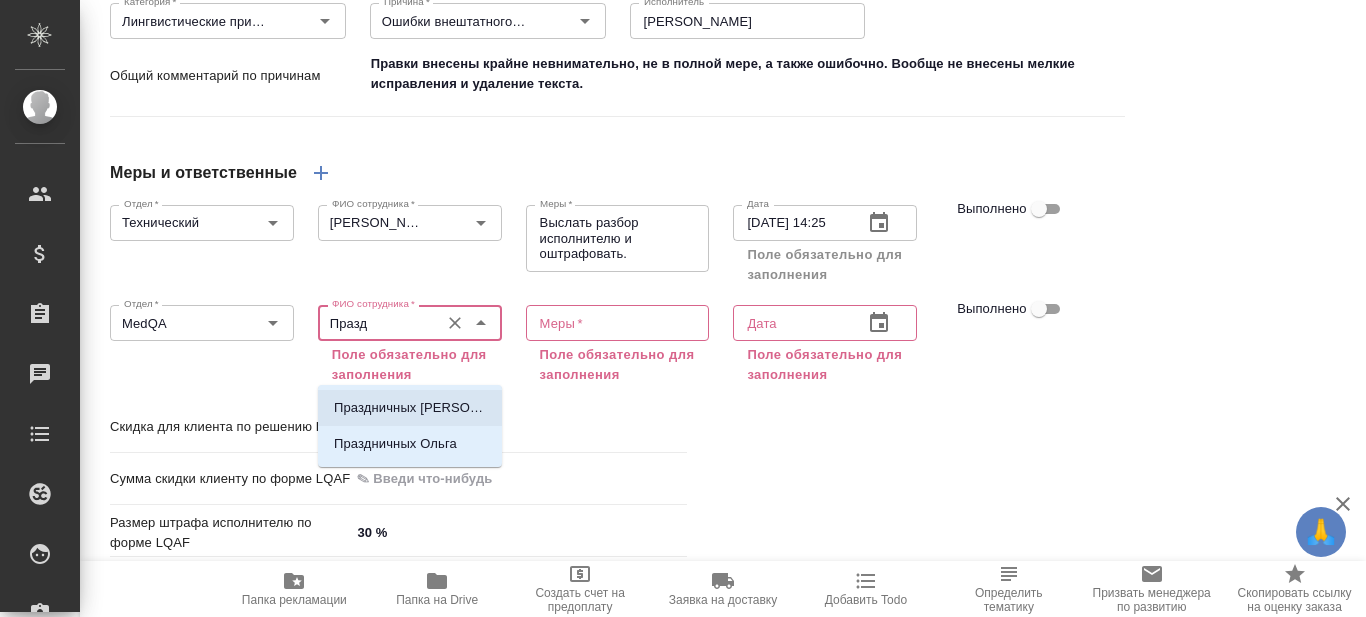 click on "Праздничных [PERSON_NAME] o.prazdnichnykh" at bounding box center [410, 408] 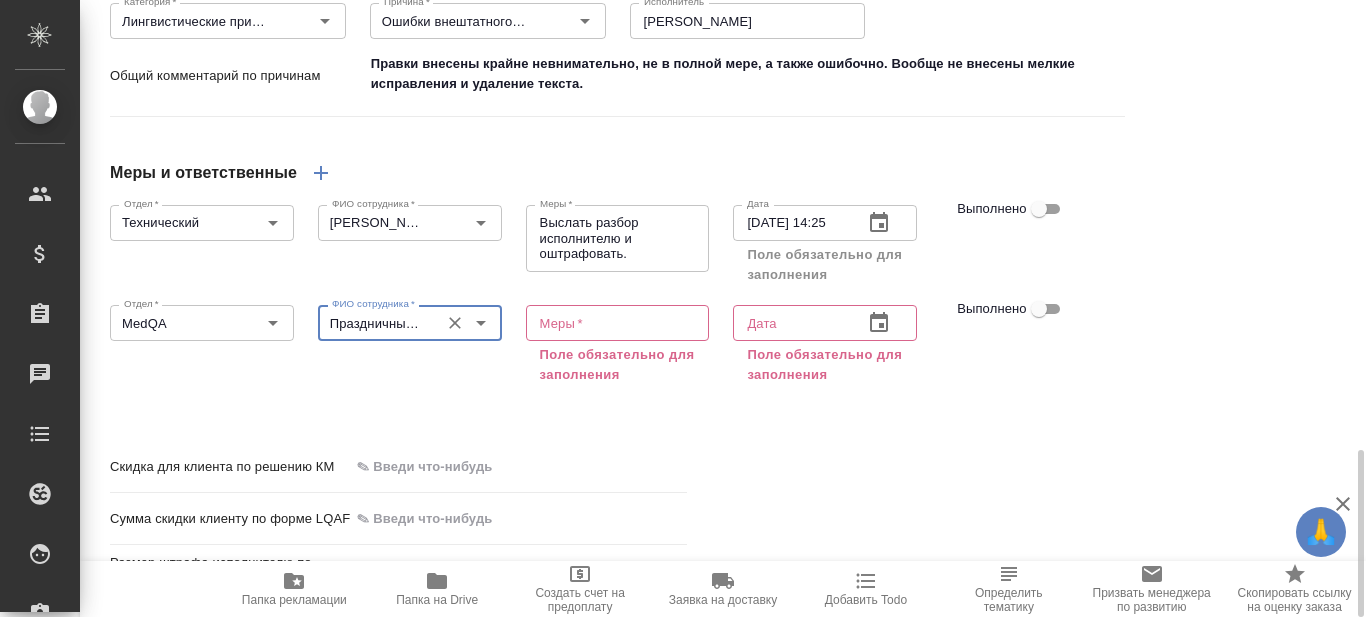 type on "Праздничных [PERSON_NAME] o.prazdnichnykh" 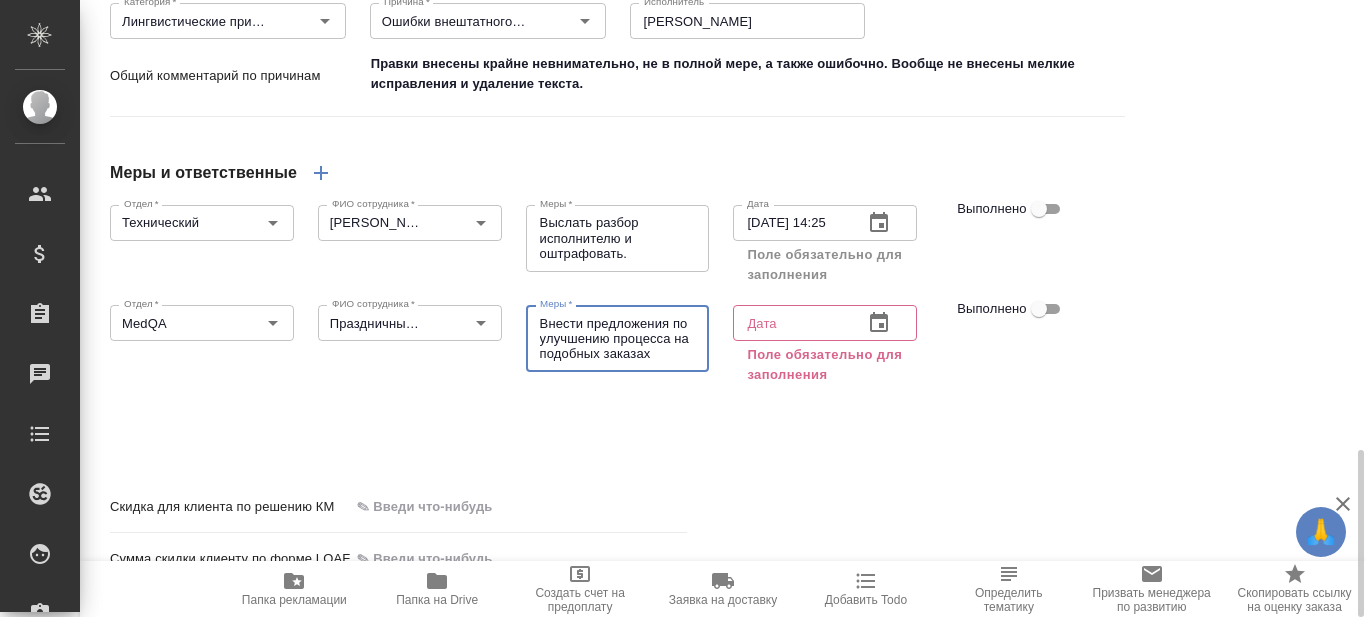 type on "Внести предложения по улучшению процесса на подобных заказах" 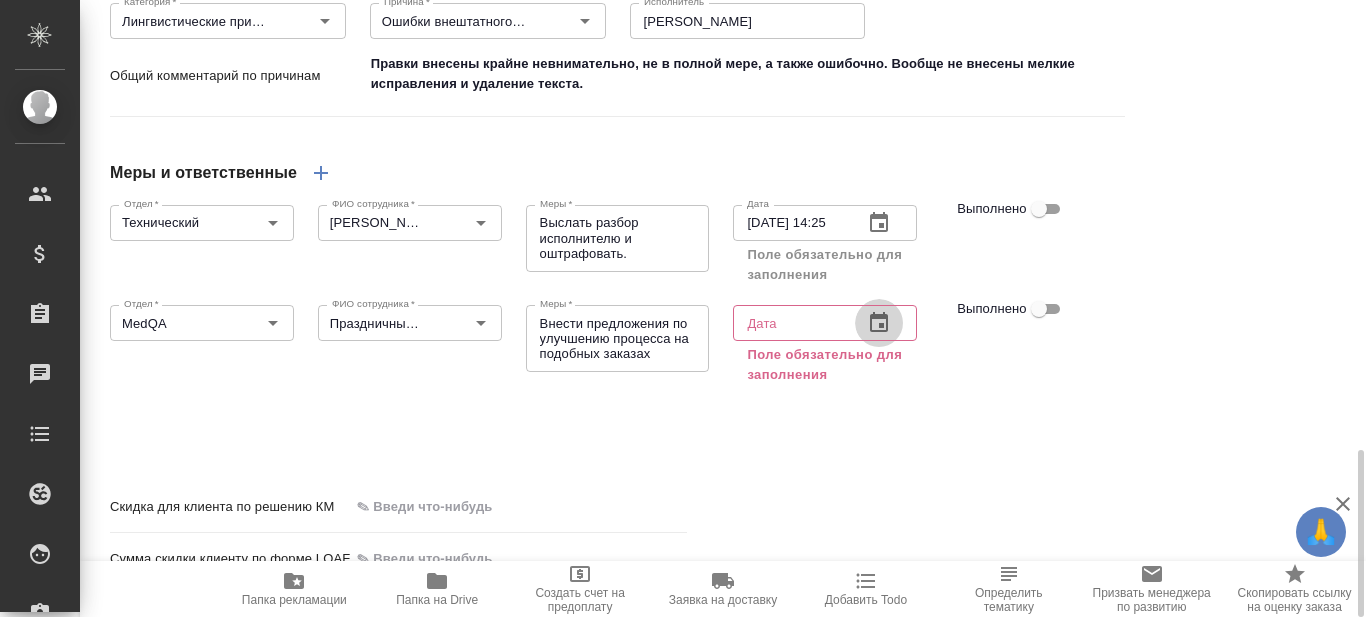 click 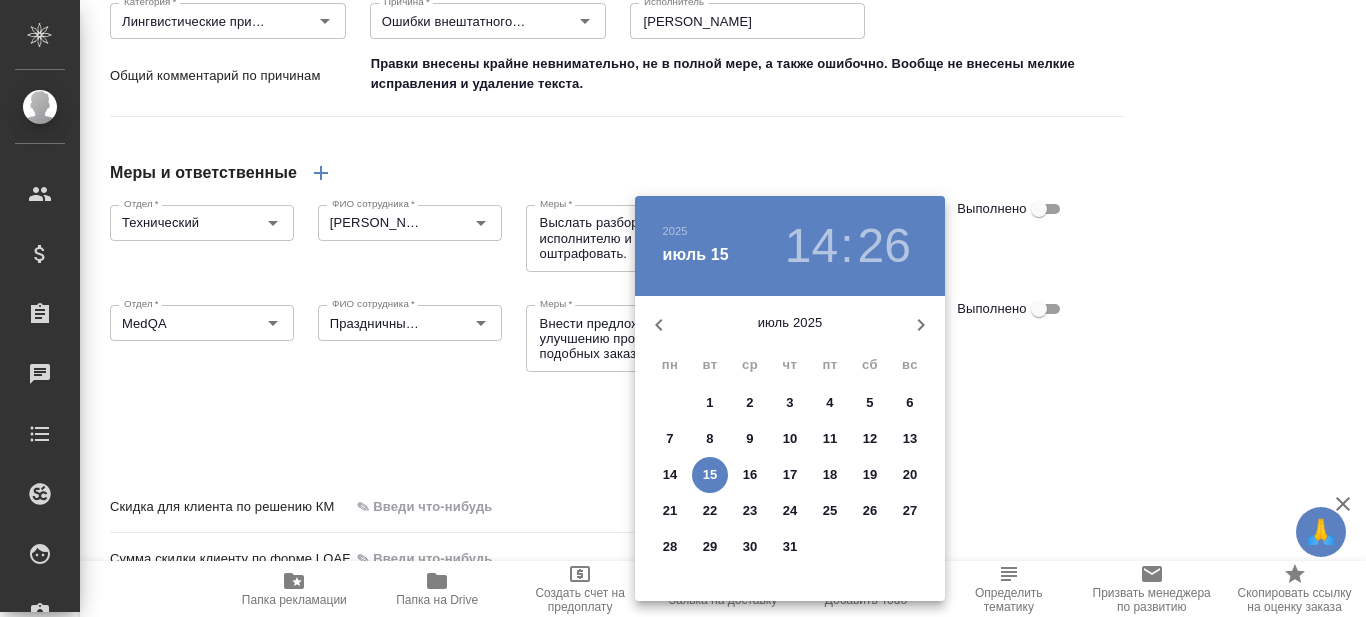 click on "22" at bounding box center (710, 511) 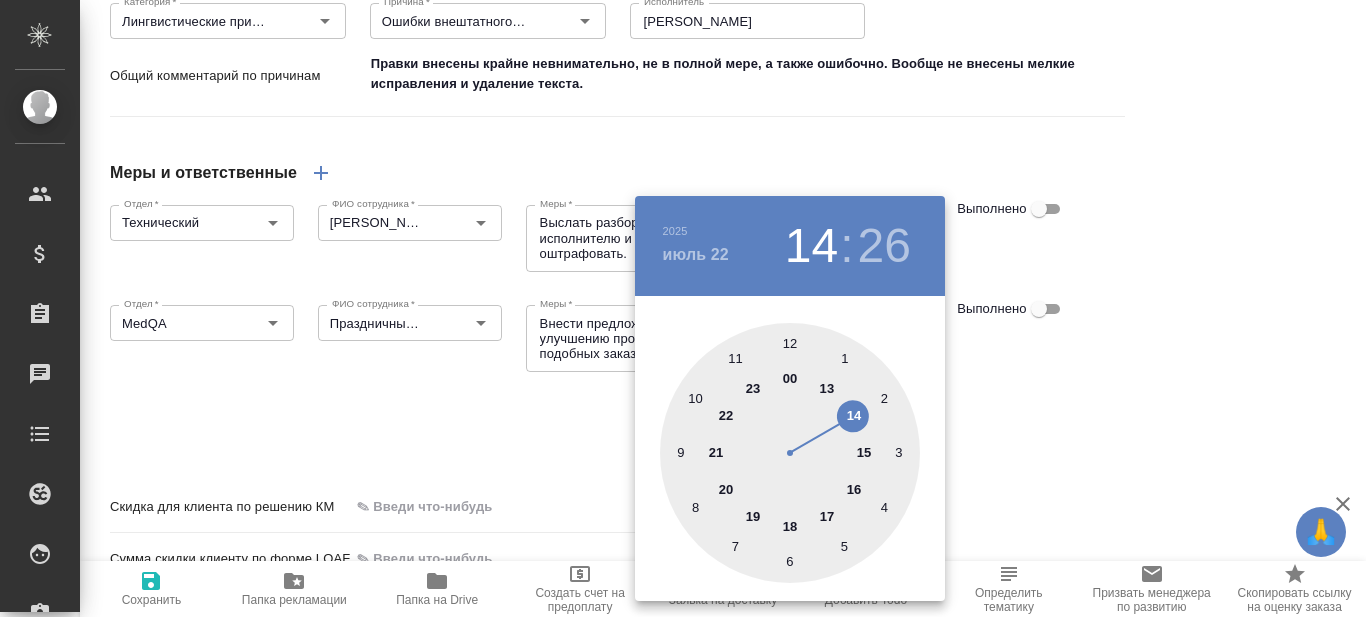 click at bounding box center [683, 308] 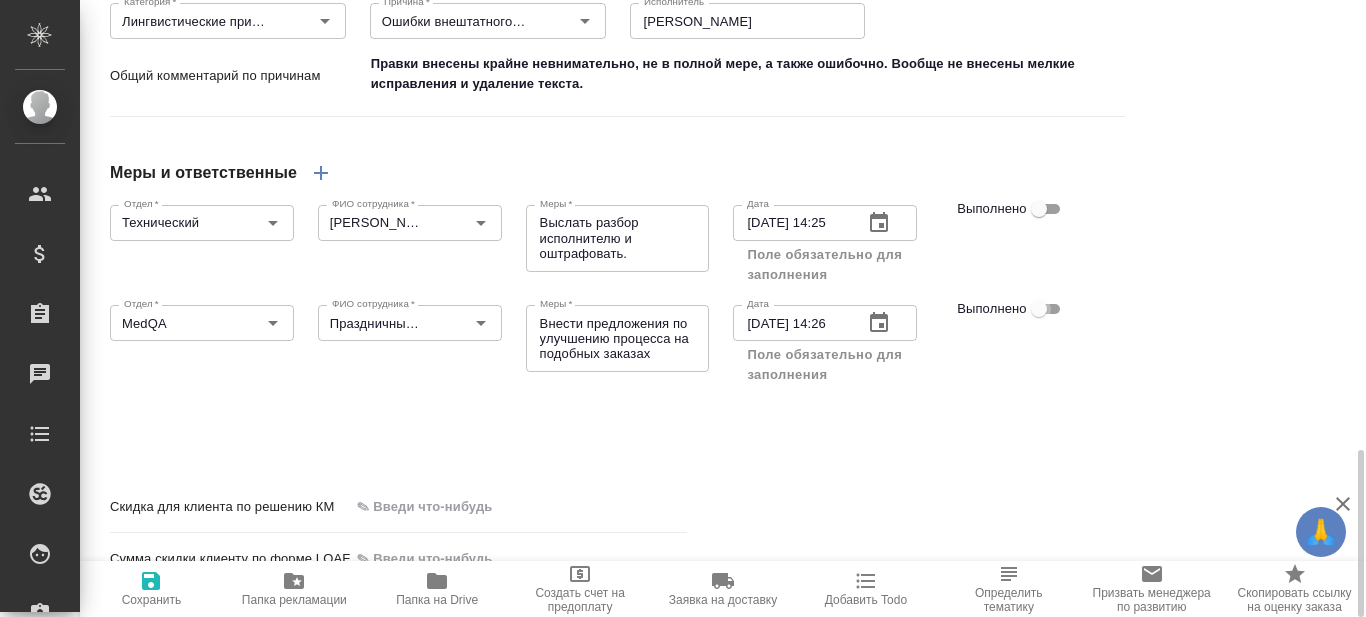 click on "Выполнено" at bounding box center [1039, 309] 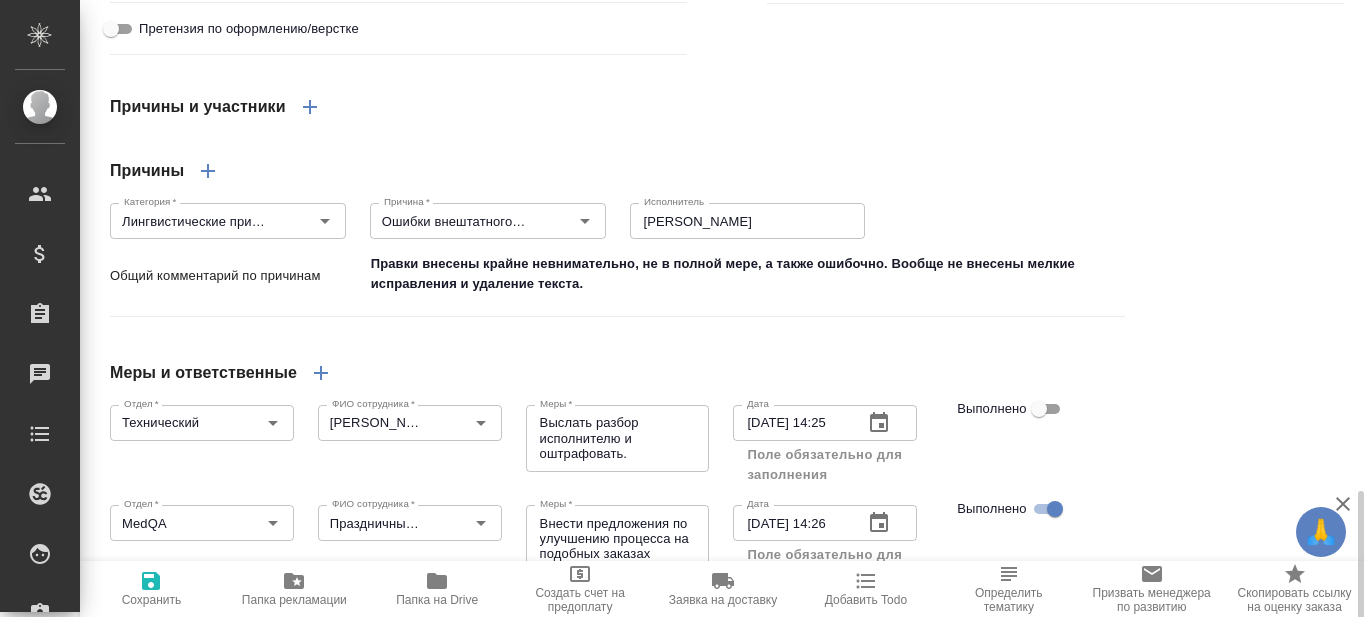scroll, scrollTop: 1830, scrollLeft: 0, axis: vertical 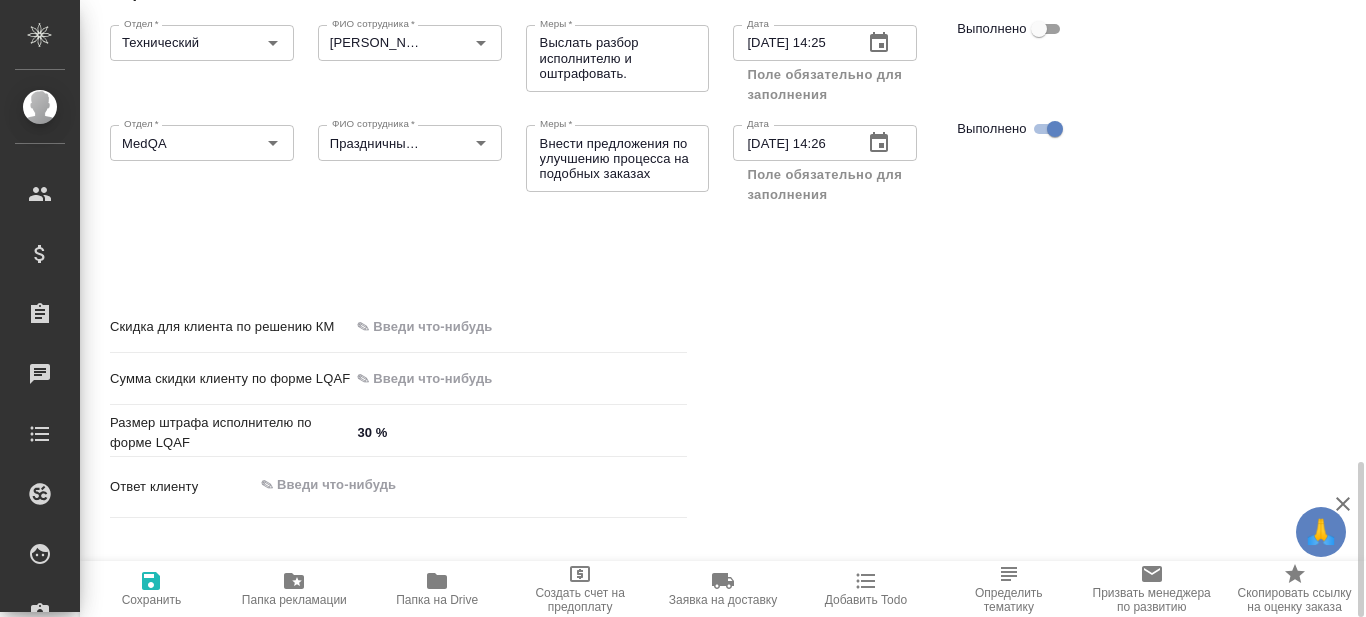 click 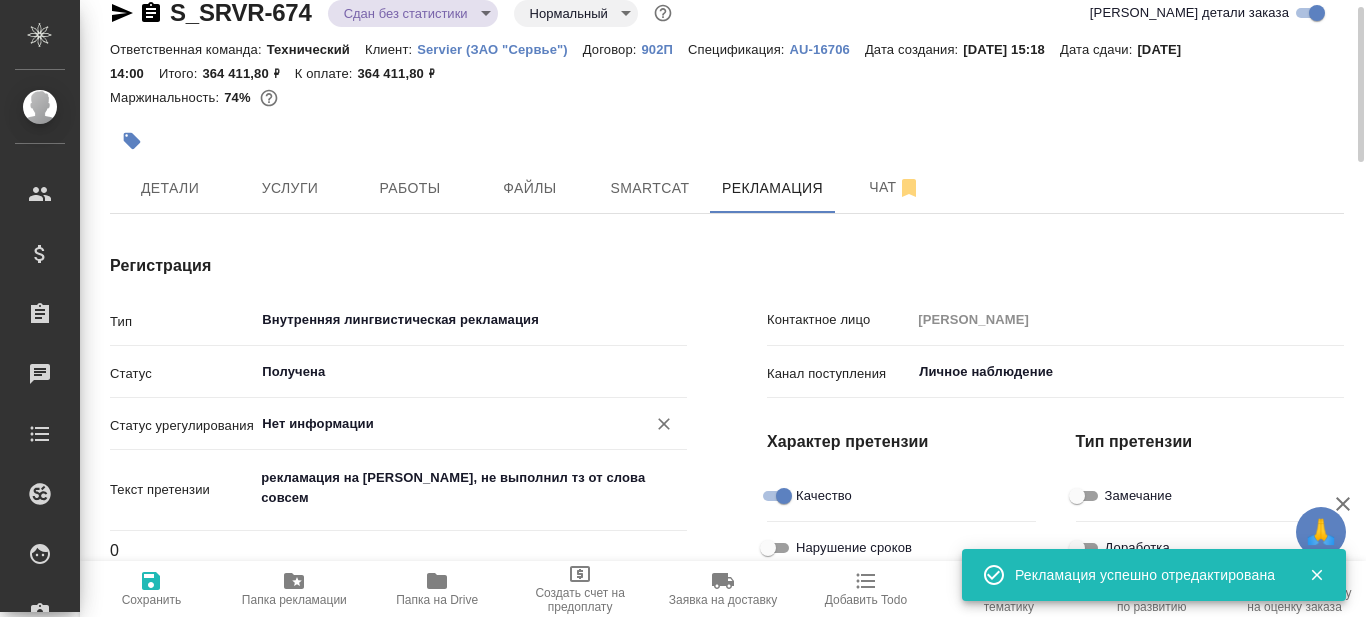 scroll, scrollTop: 130, scrollLeft: 0, axis: vertical 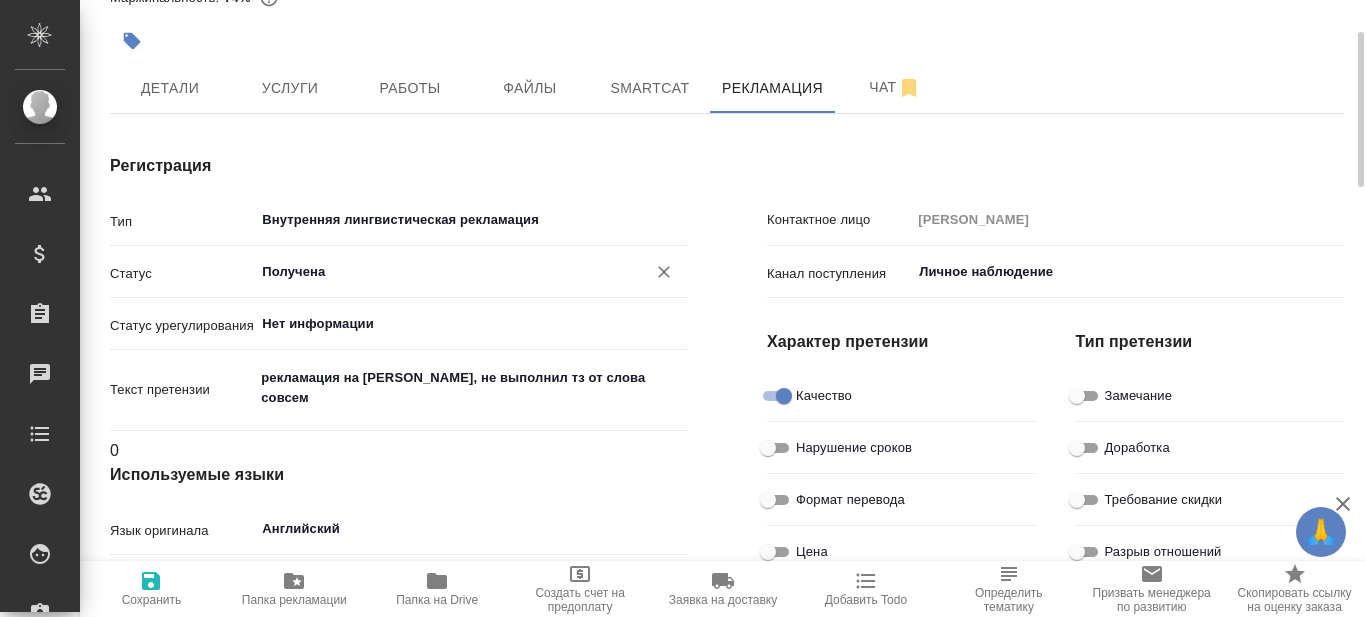 click on "Получена" at bounding box center [437, 220] 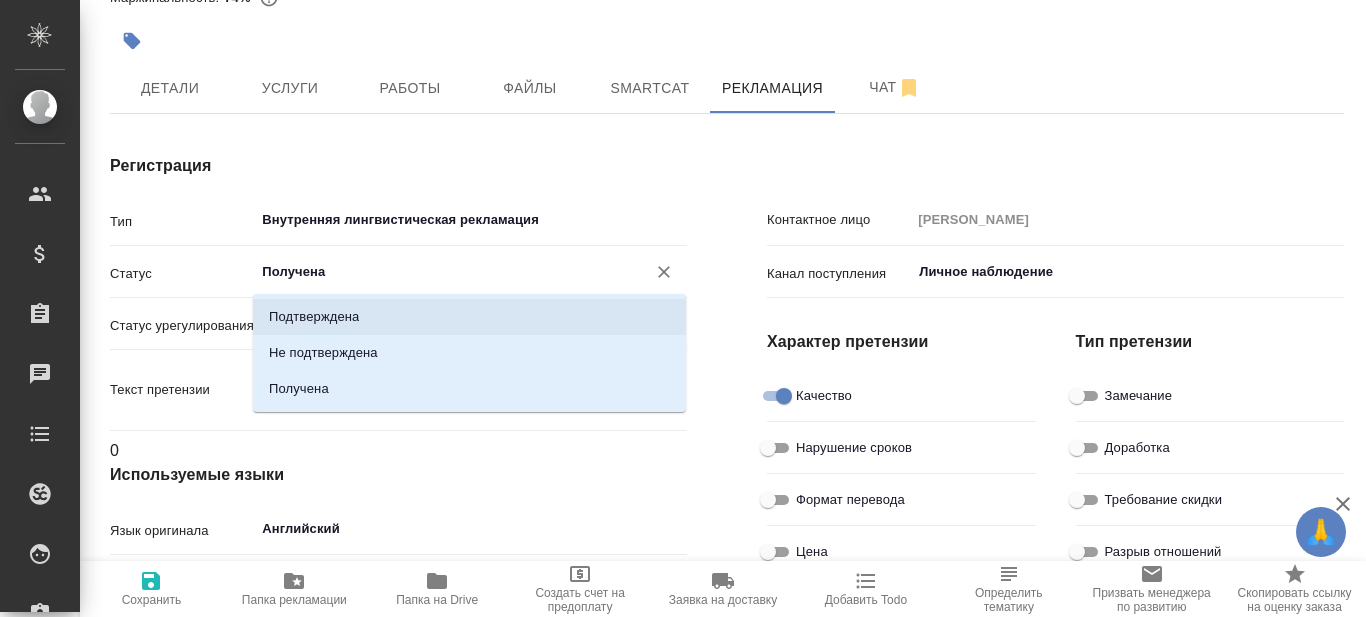 click on "Подтверждена" at bounding box center [314, 317] 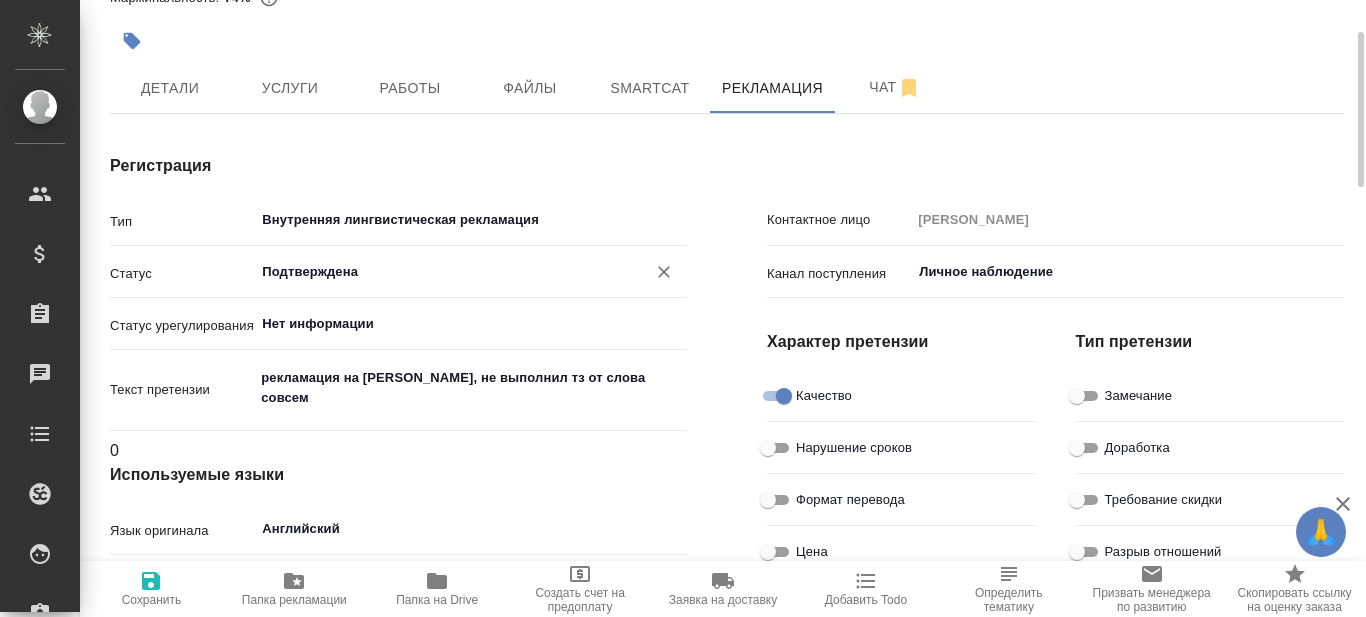click 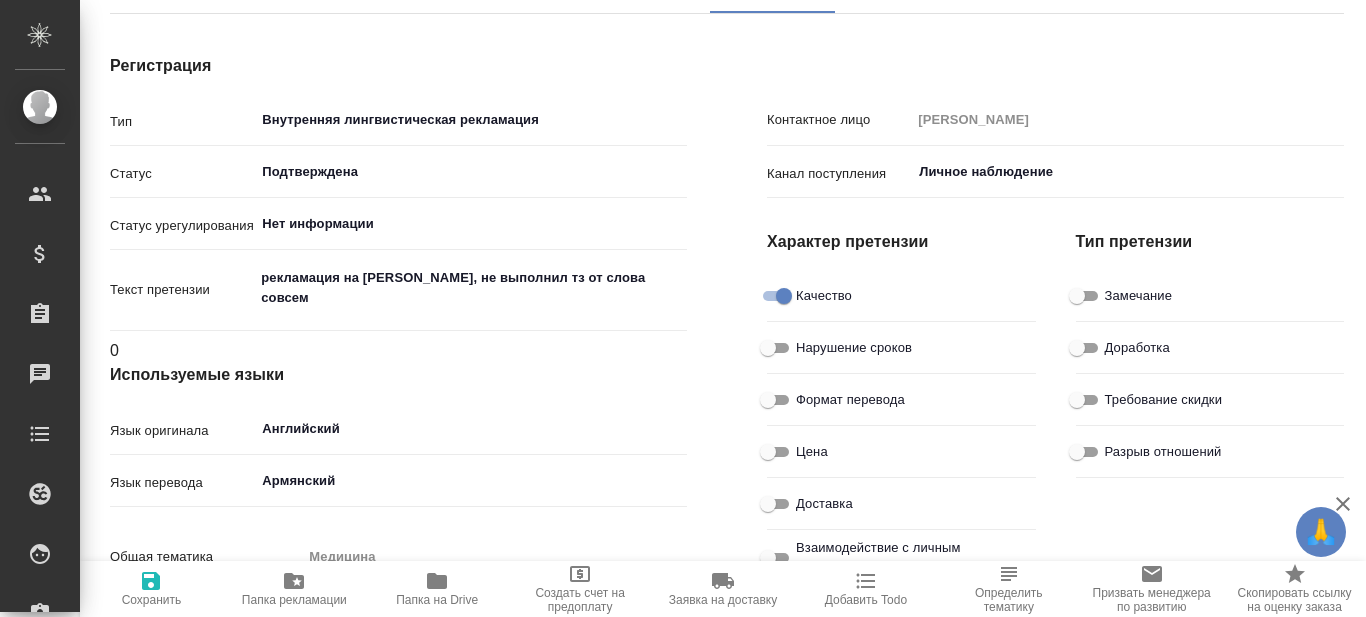 scroll, scrollTop: 0, scrollLeft: 0, axis: both 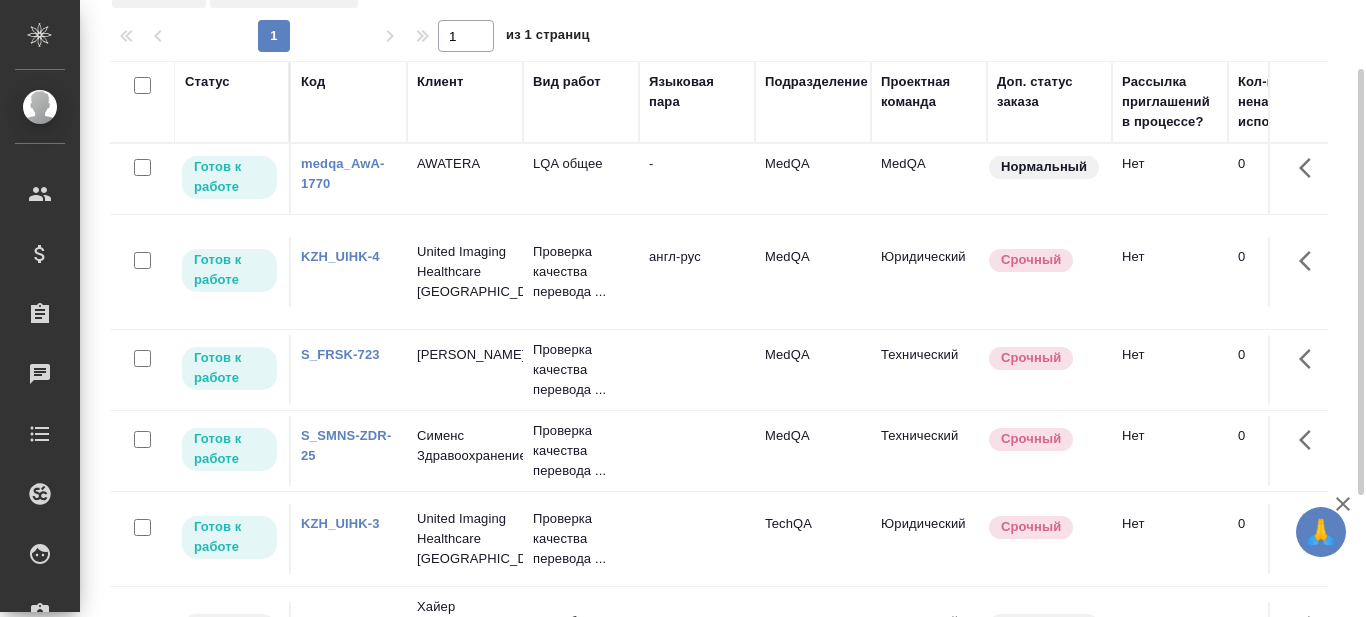 click on "KZH_UIHK-4" at bounding box center [340, 256] 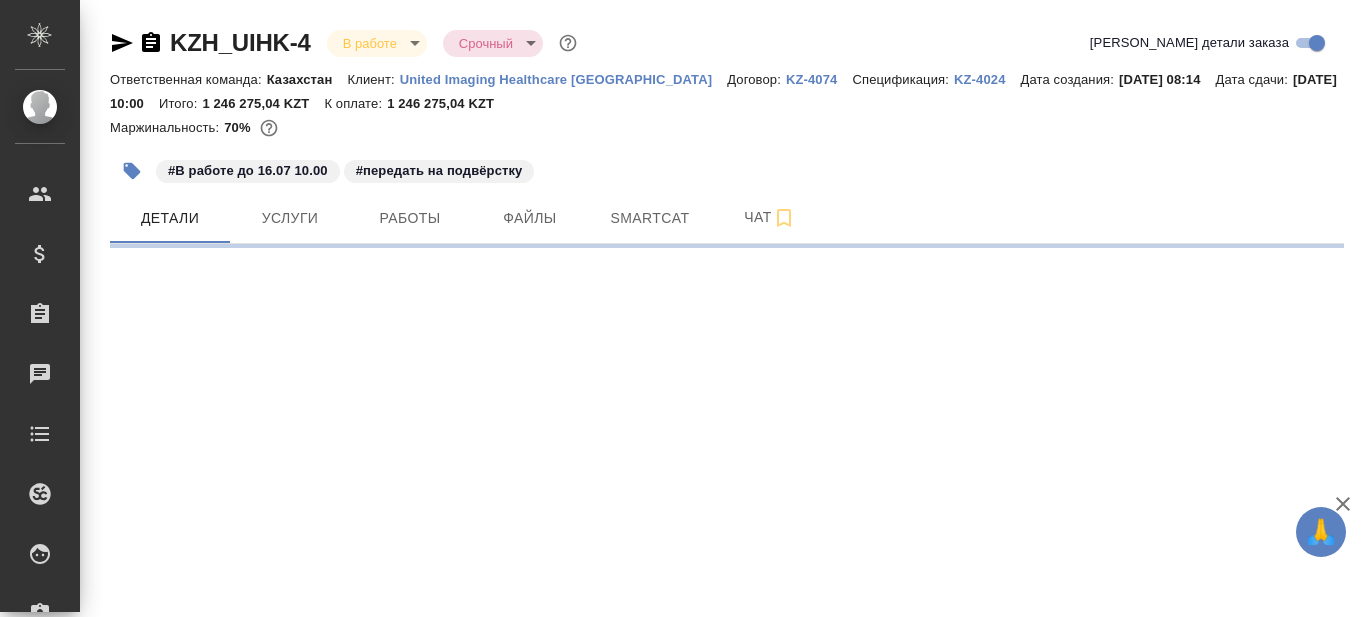 select on "RU" 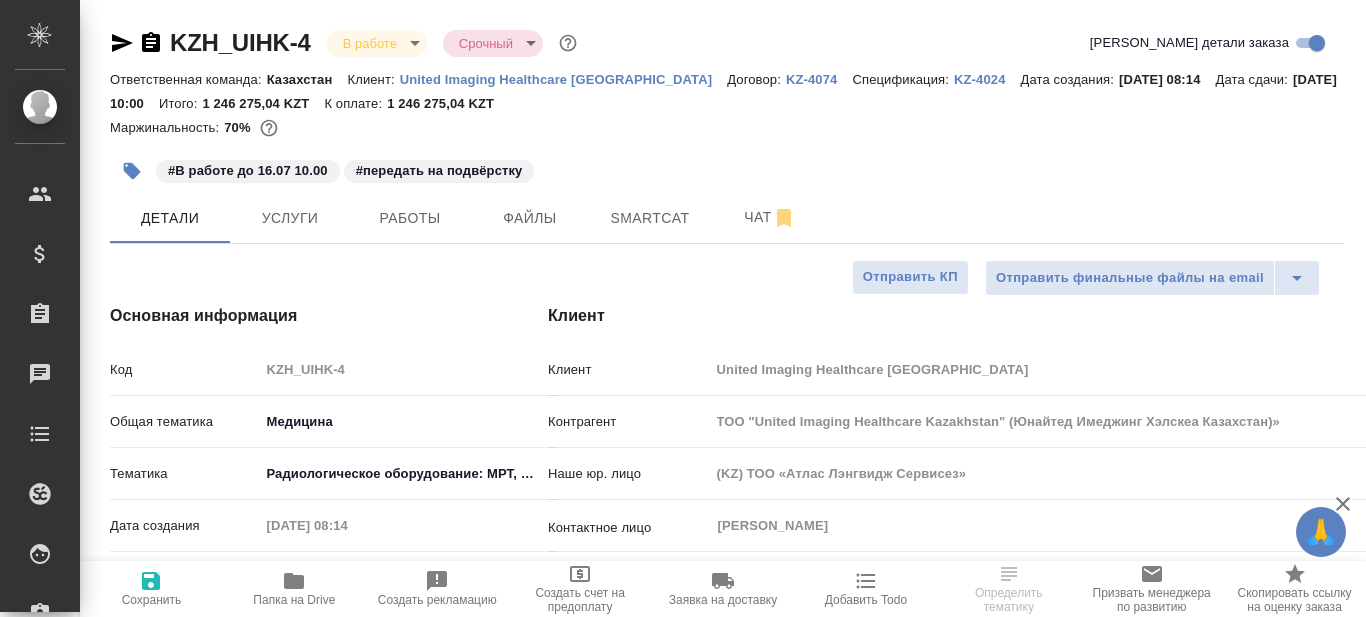 type on "[PERSON_NAME]" 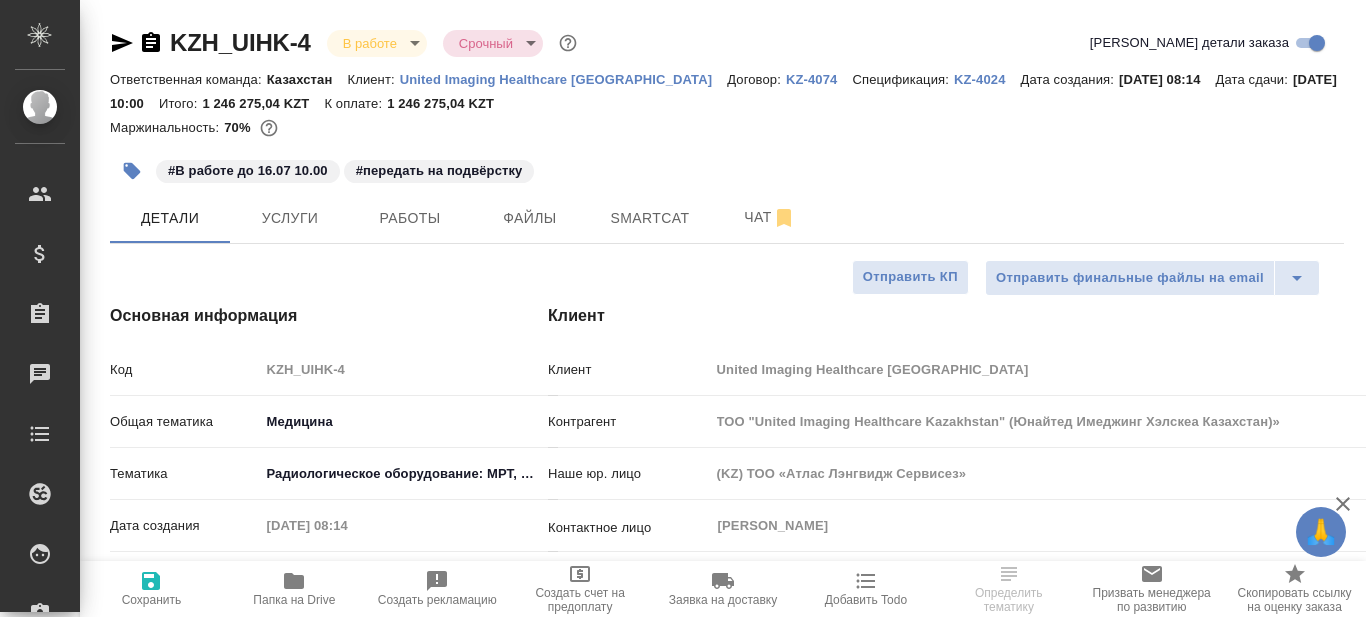 type on "x" 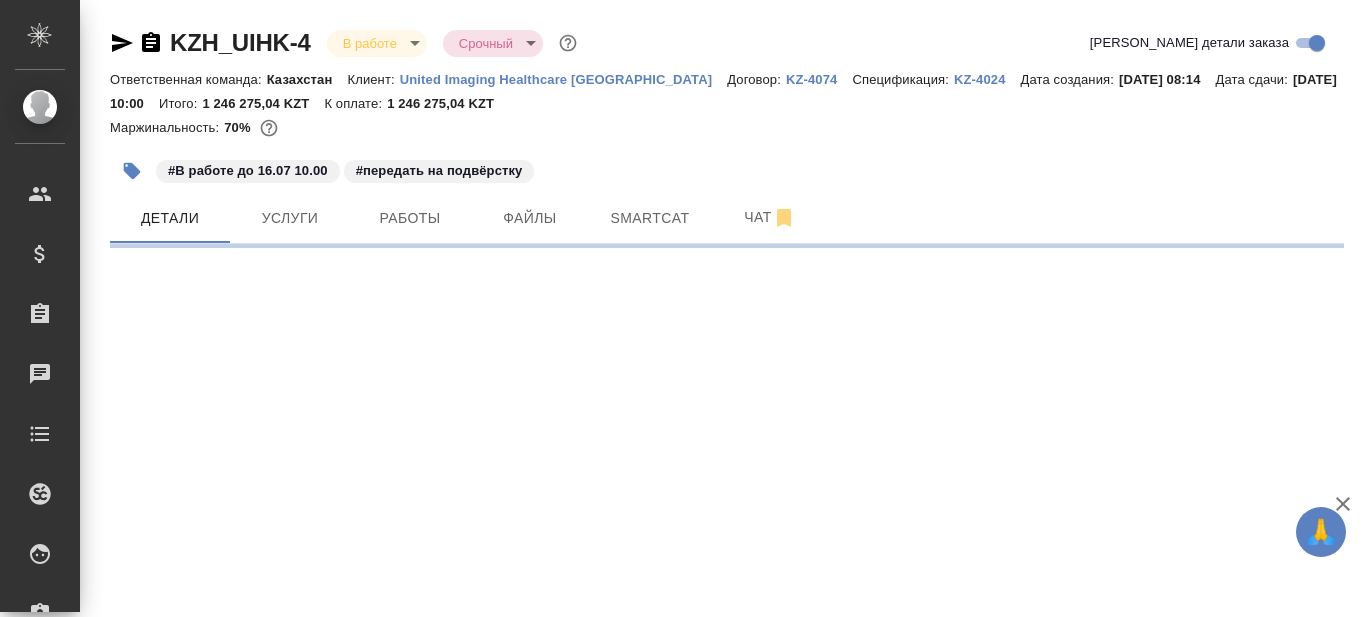 select on "RU" 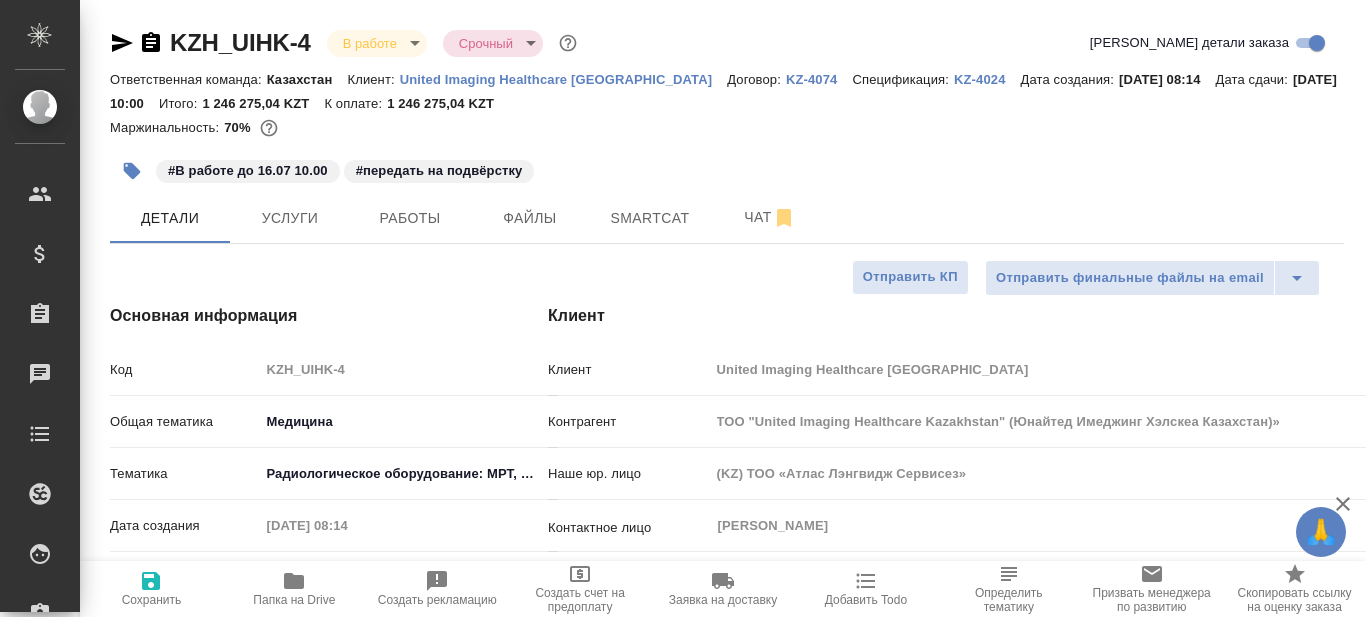 type on "x" 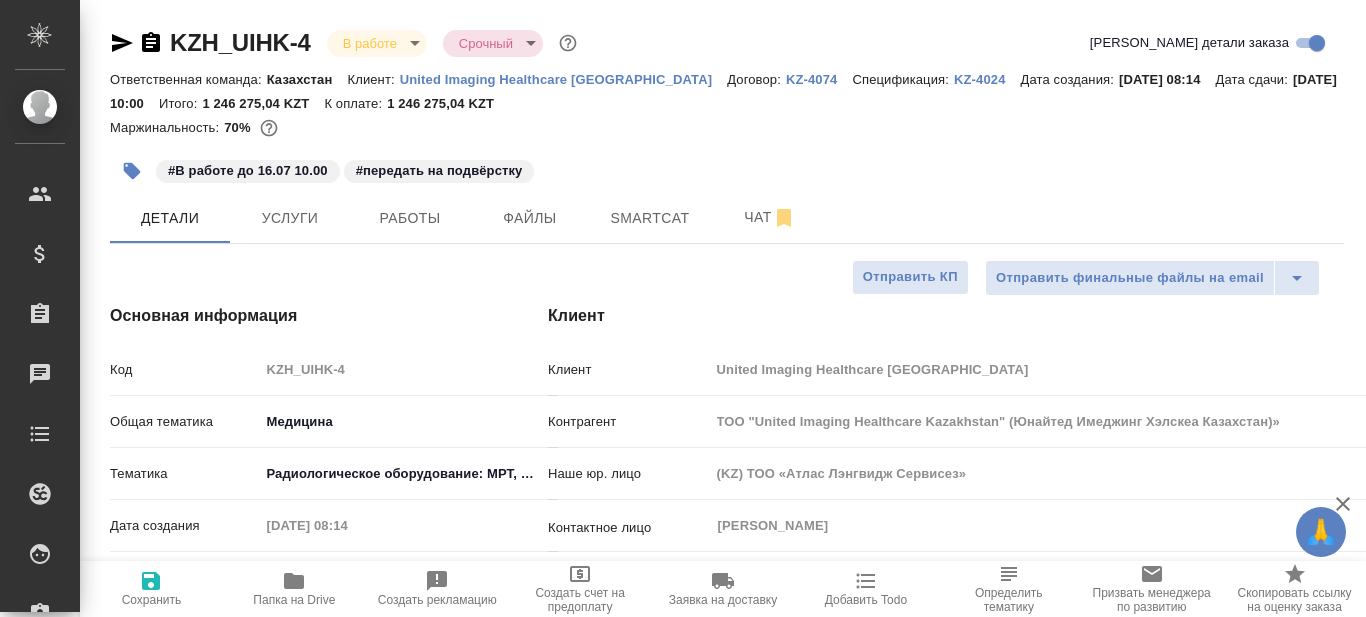 type on "x" 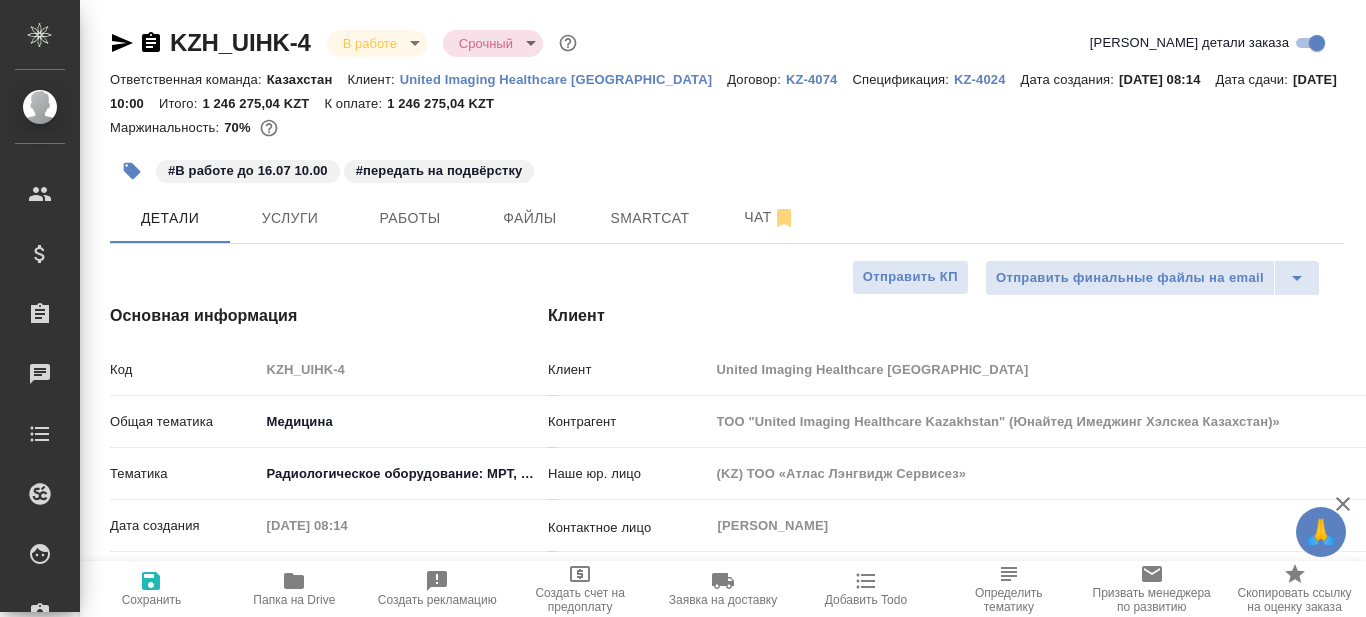 type on "x" 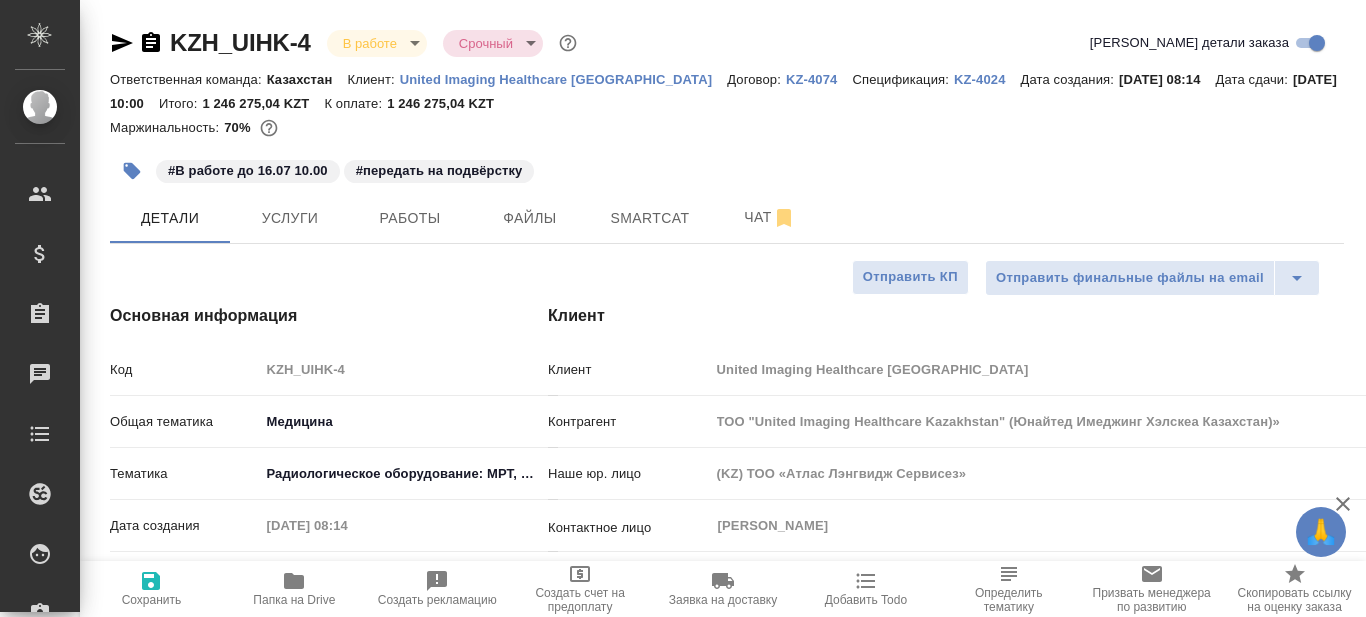 type on "x" 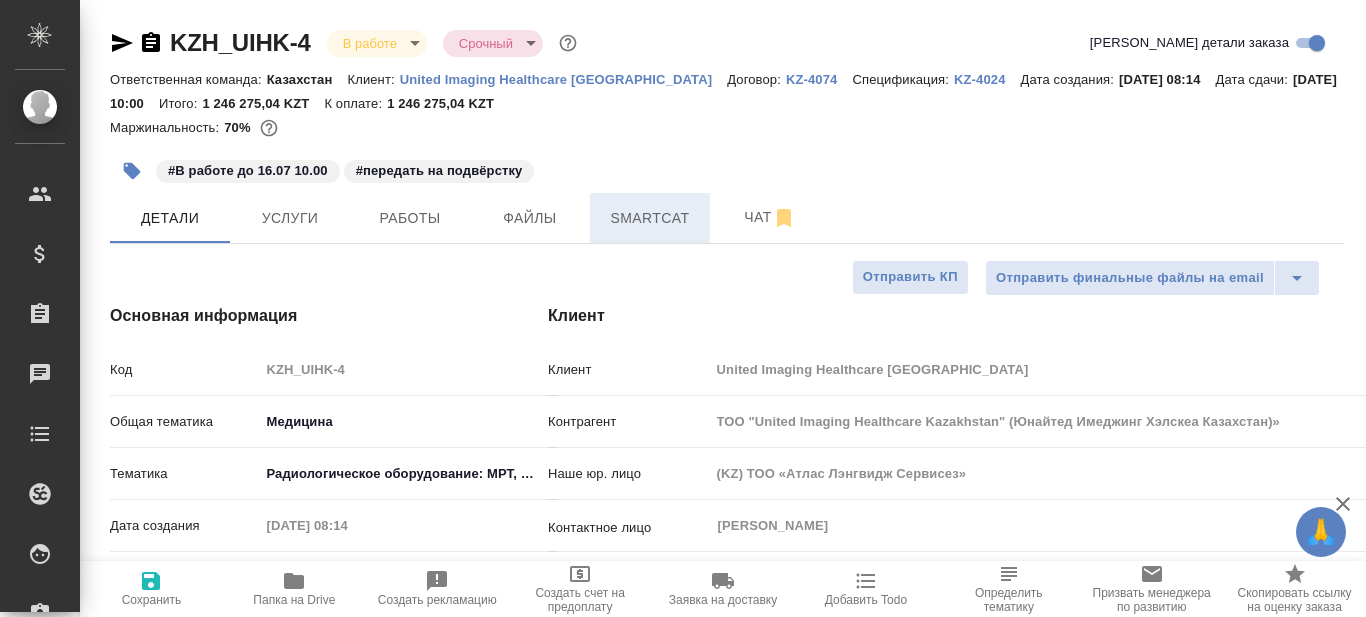 click on "Smartcat" at bounding box center [650, 218] 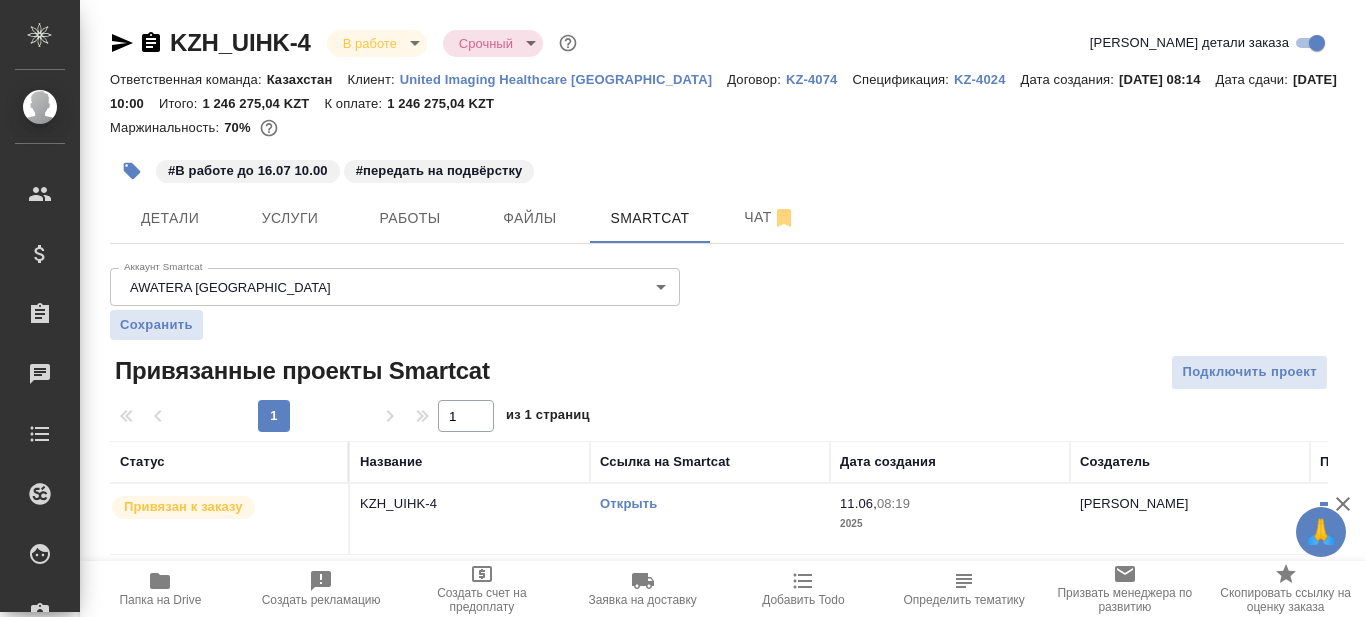 scroll, scrollTop: 4, scrollLeft: 0, axis: vertical 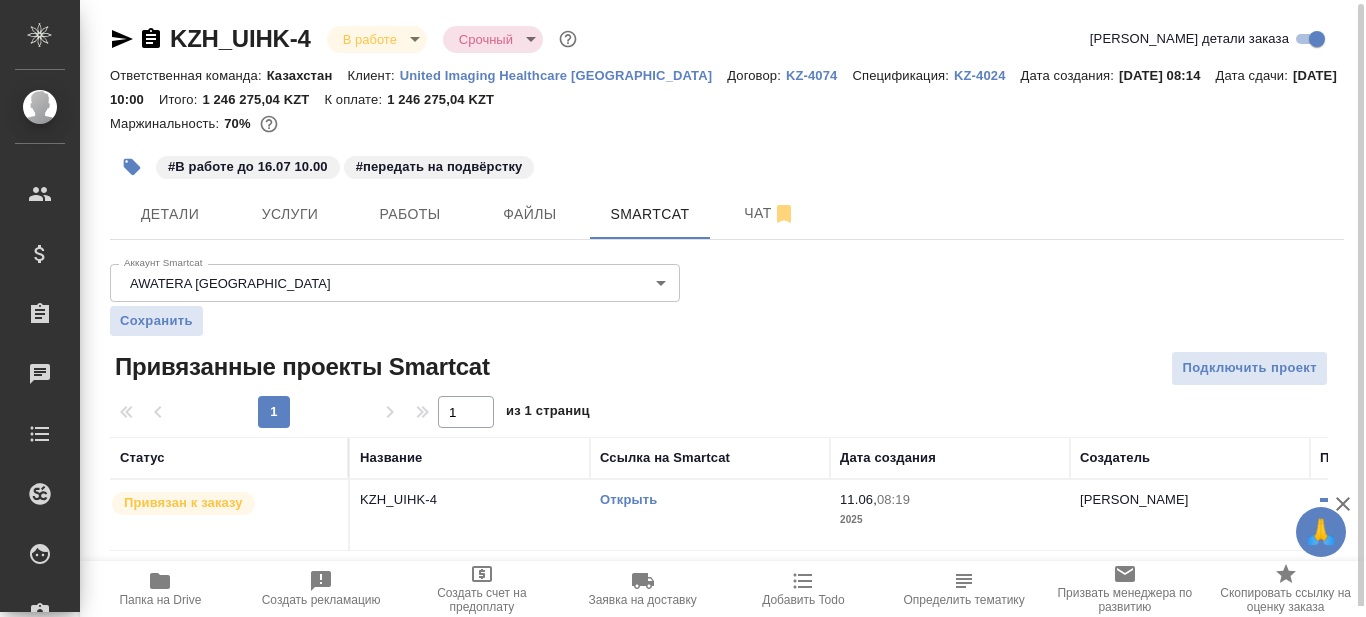 click on "Открыть" at bounding box center (628, 499) 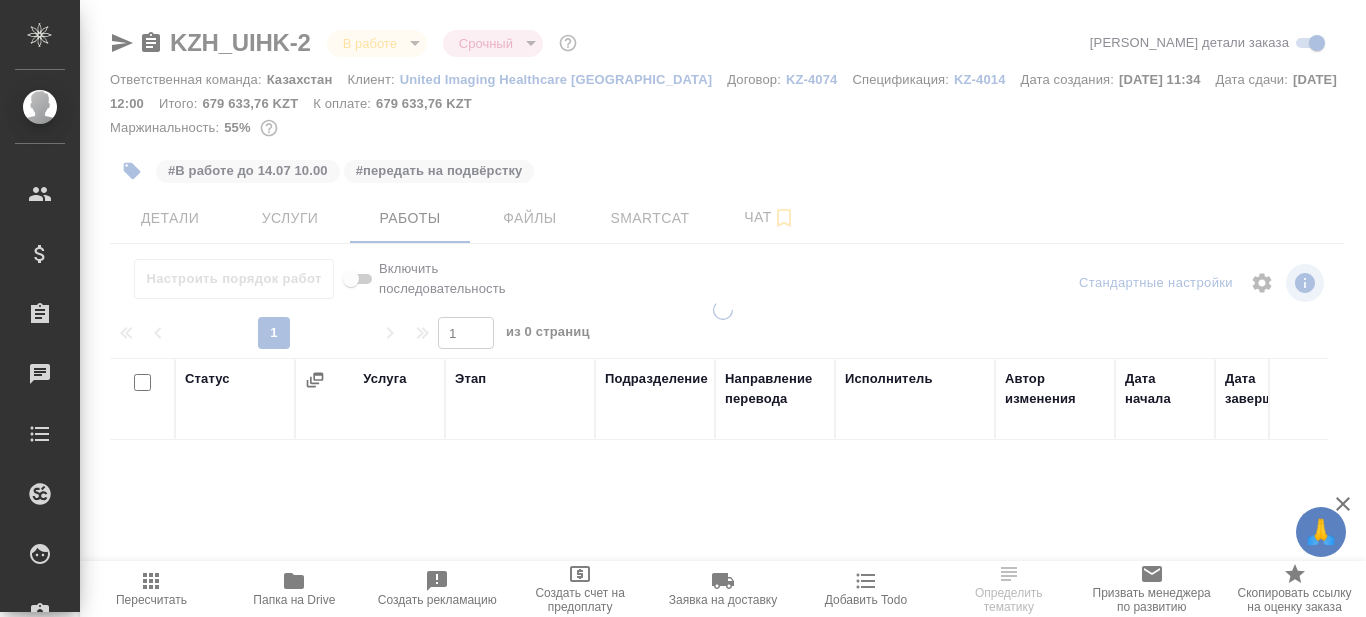 scroll, scrollTop: 0, scrollLeft: 0, axis: both 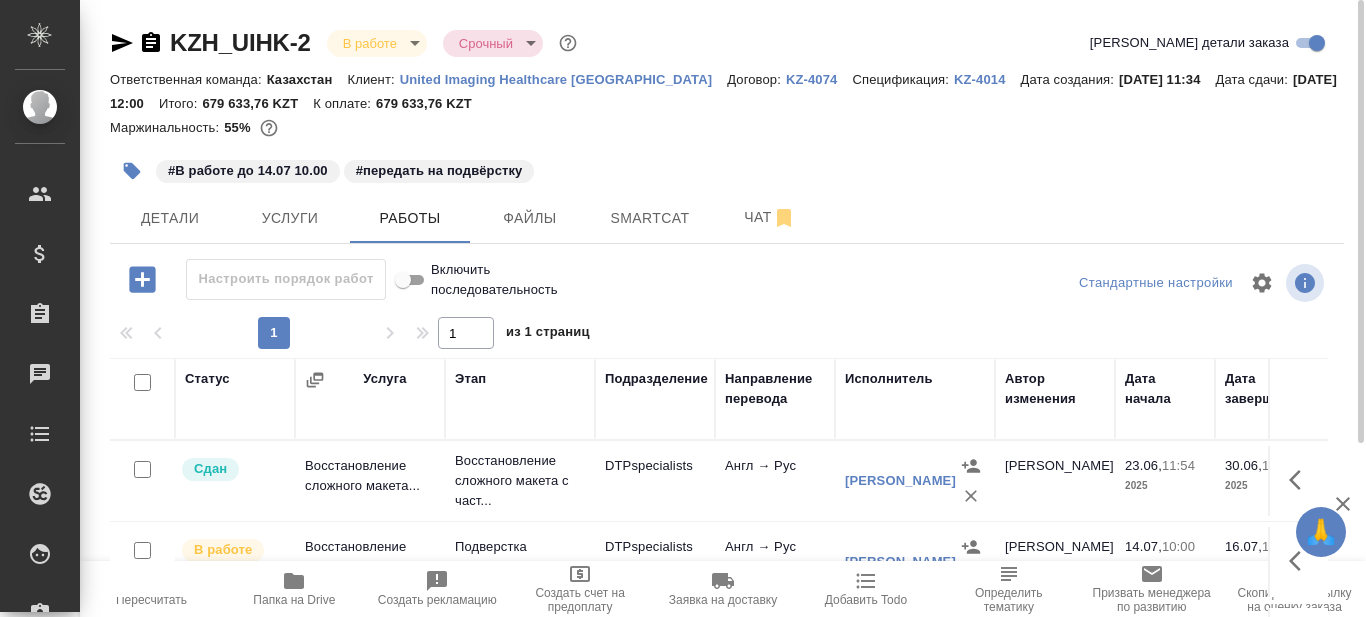 click on "#В работе до 14.07 10.00 #передать на подвёрстку" at bounding box center (727, 171) 